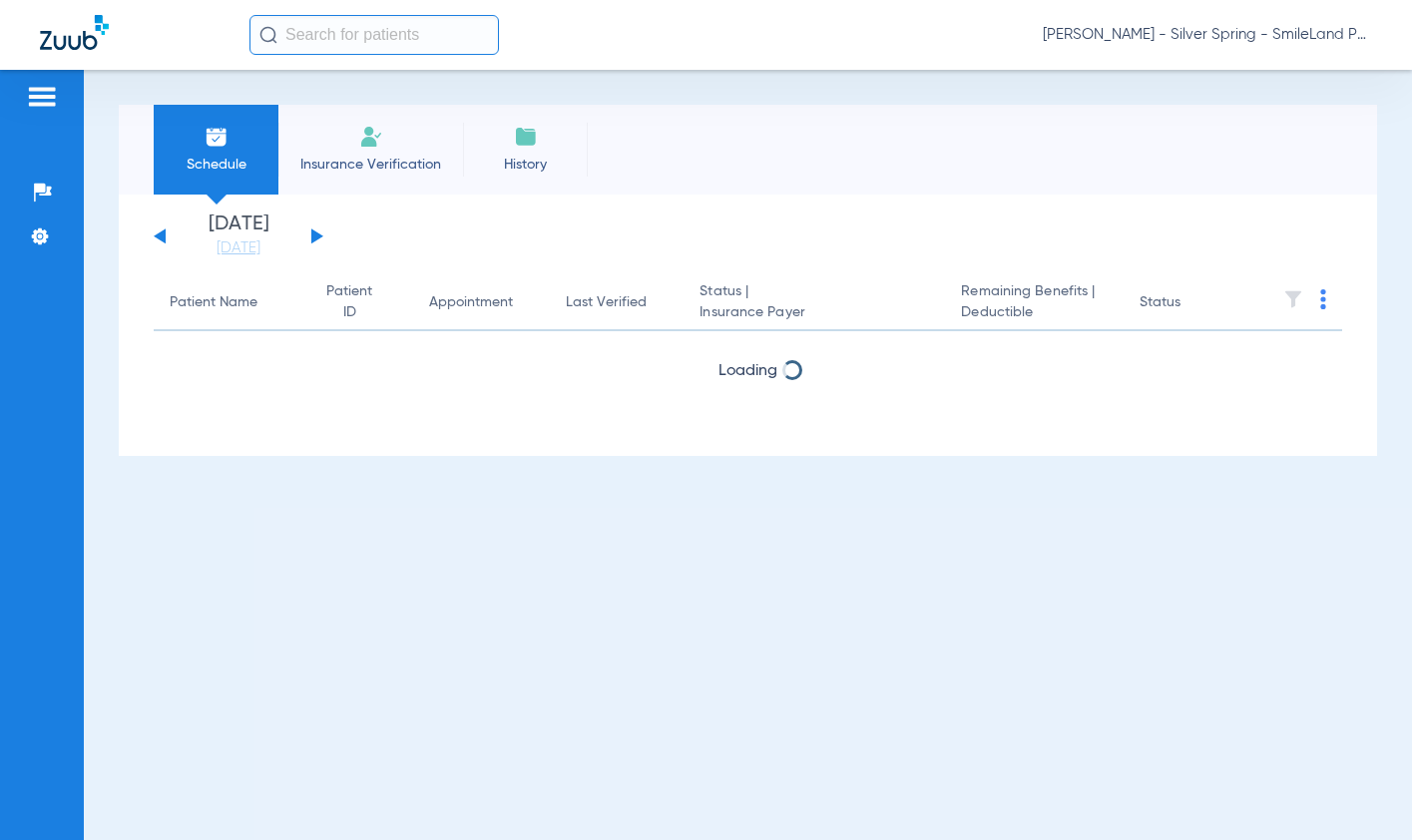 scroll, scrollTop: 0, scrollLeft: 0, axis: both 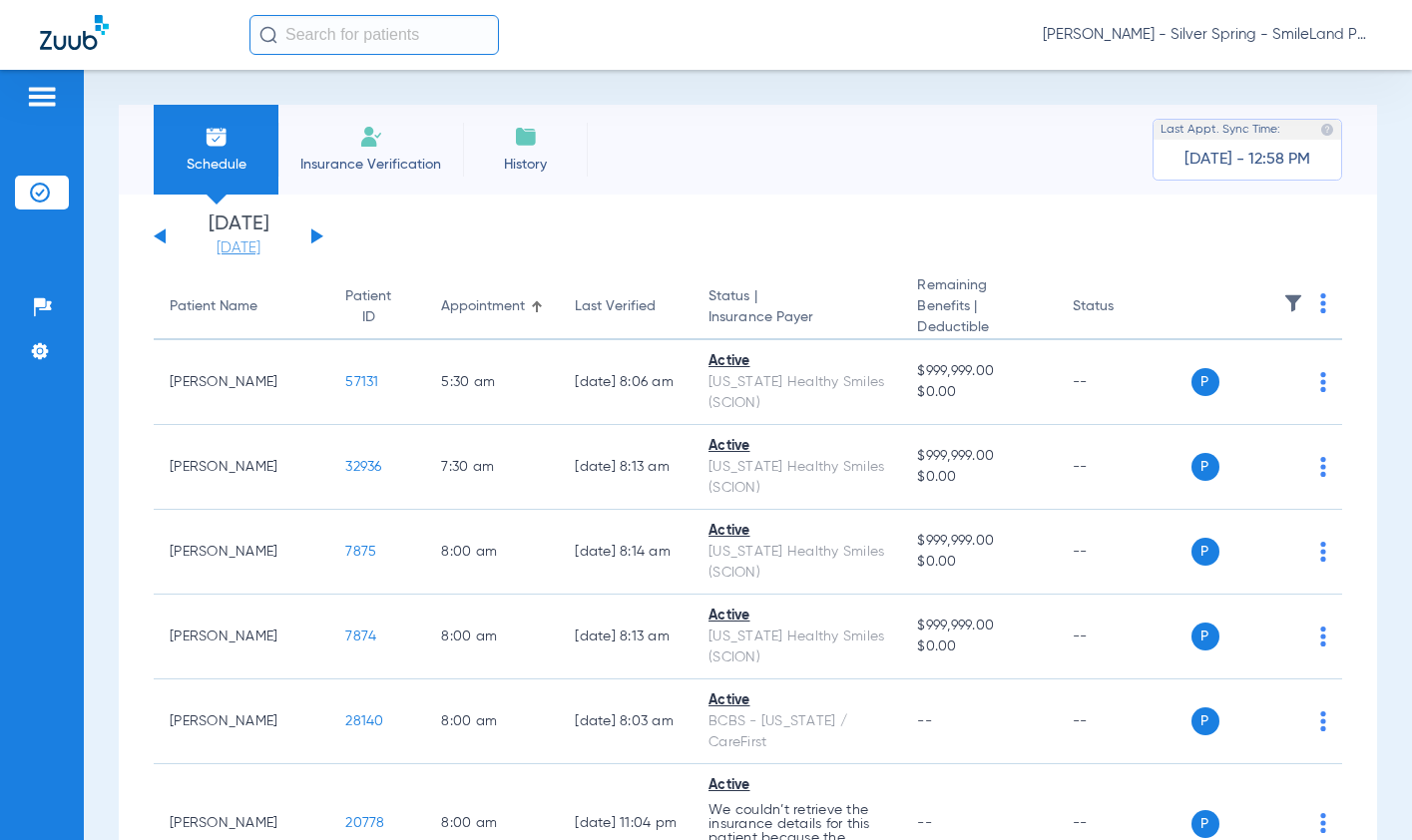 click on "[DATE]" 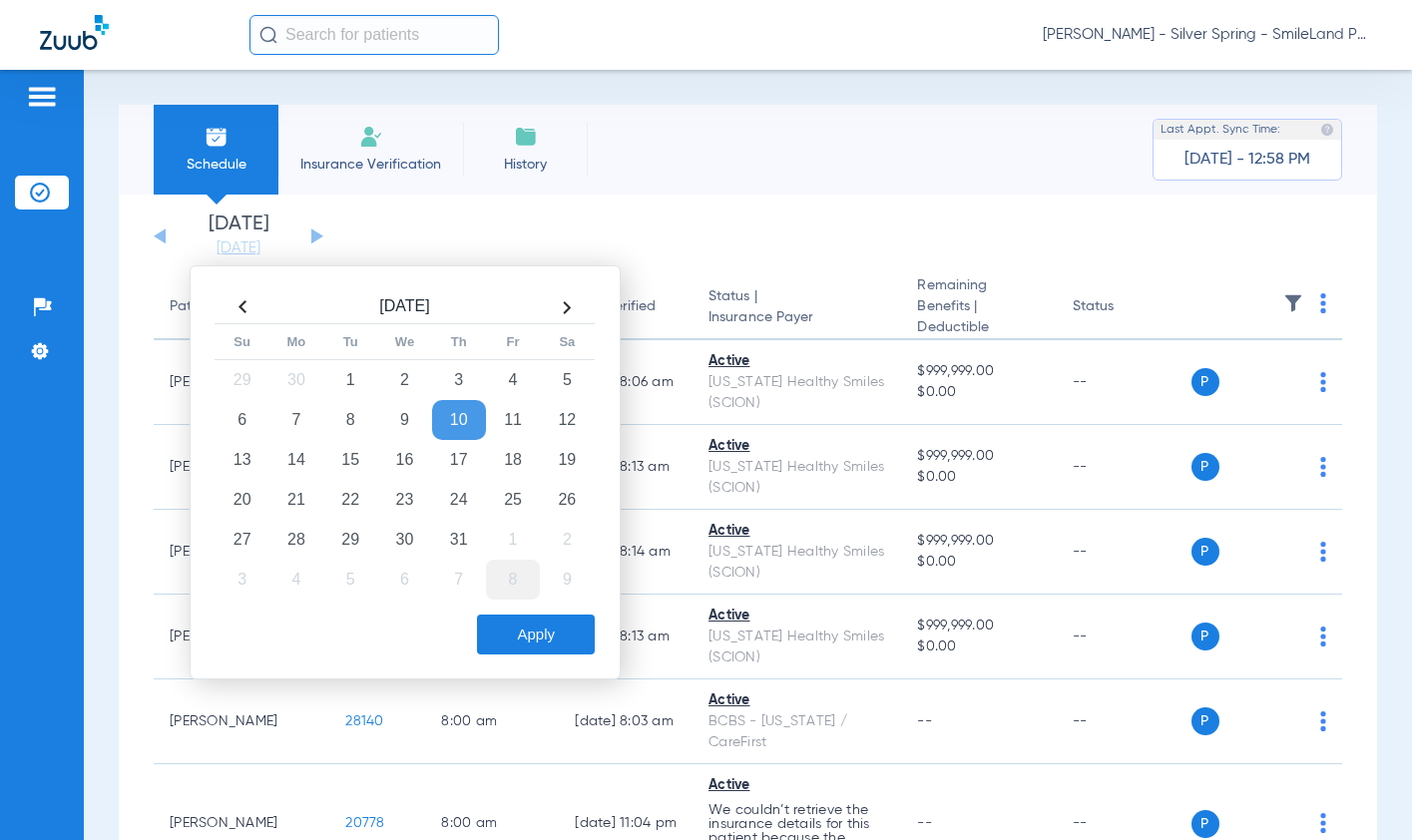 drag, startPoint x: 466, startPoint y: 492, endPoint x: 503, endPoint y: 598, distance: 112.27199 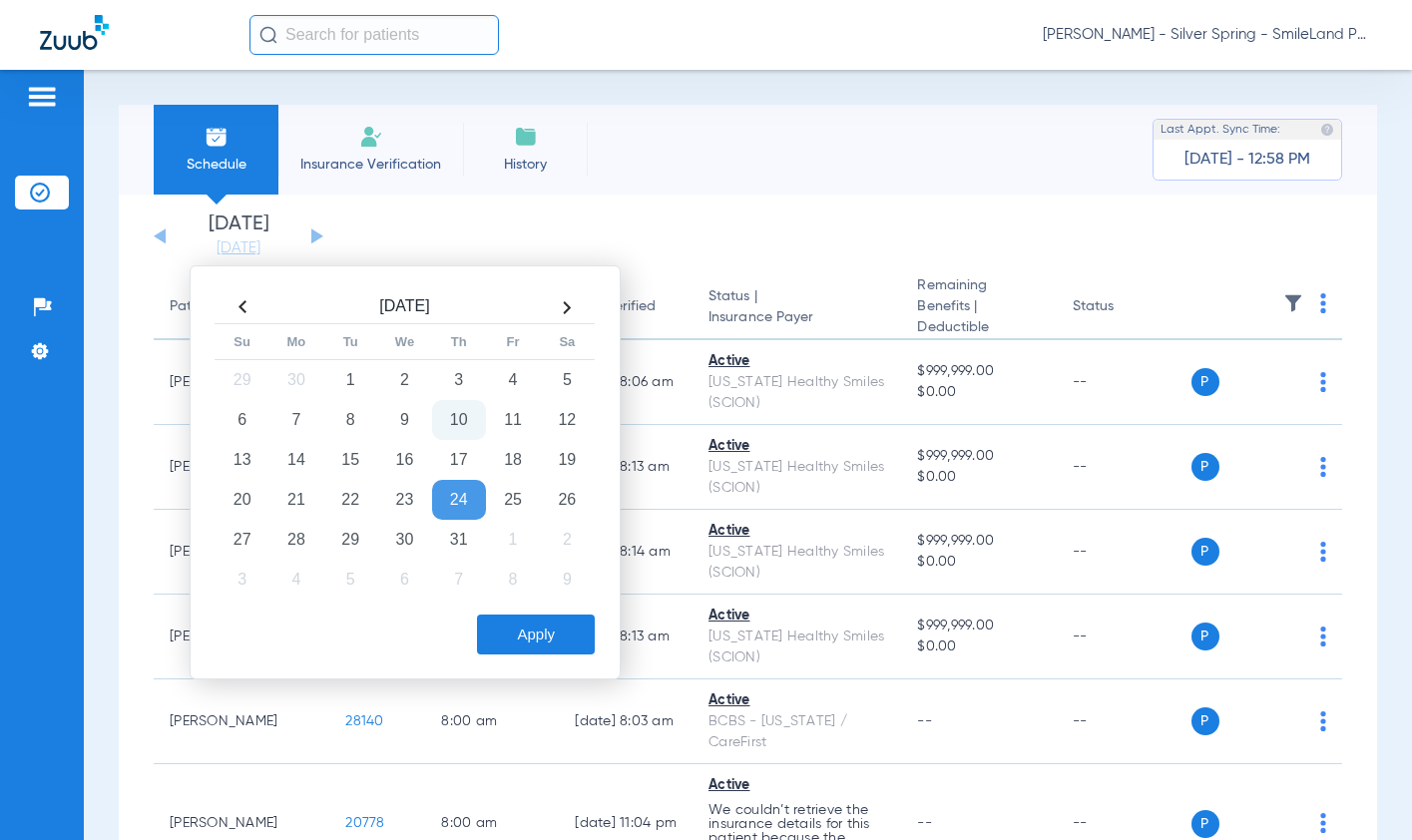 click on "Apply" 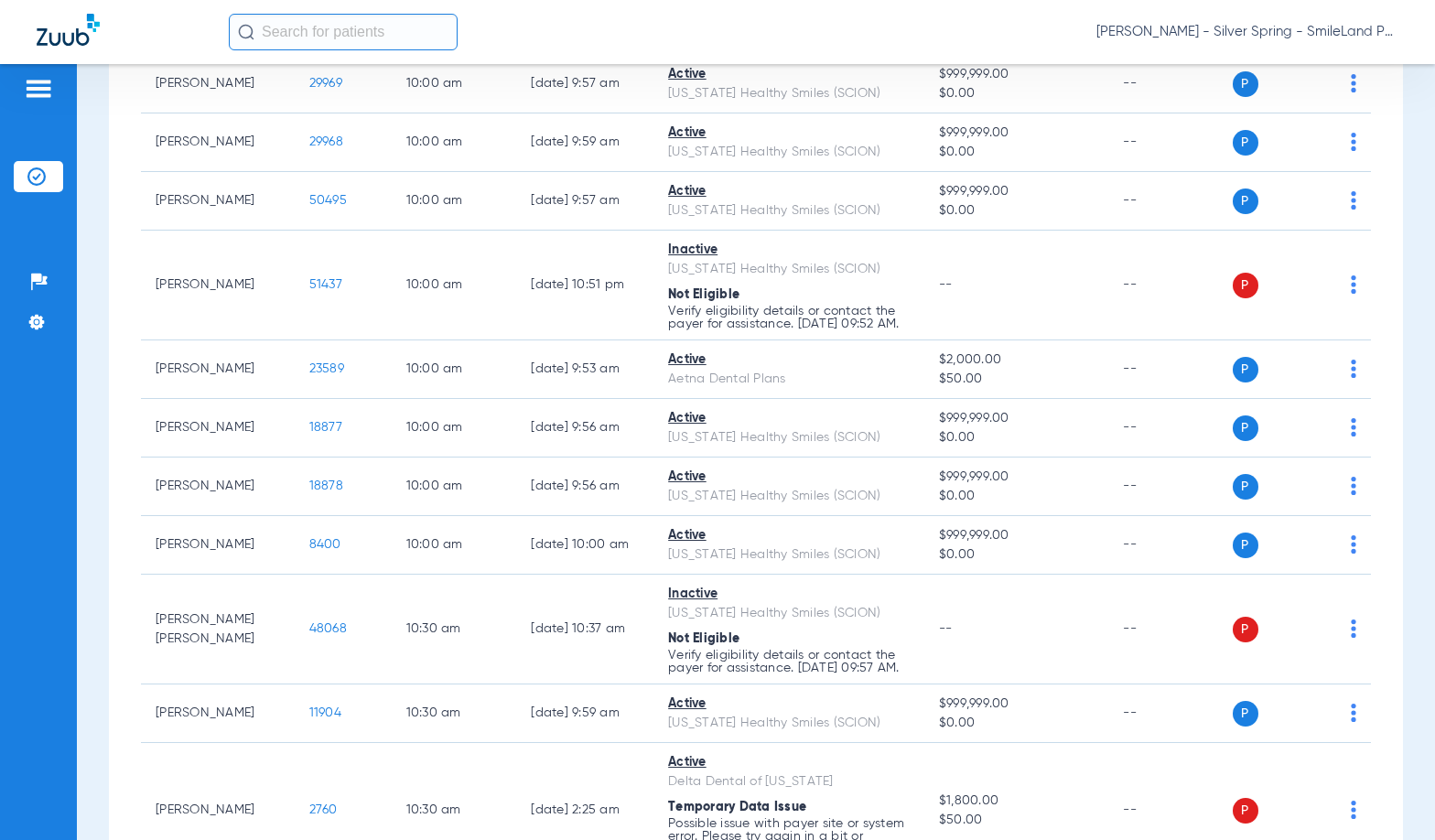 scroll, scrollTop: 1922, scrollLeft: 0, axis: vertical 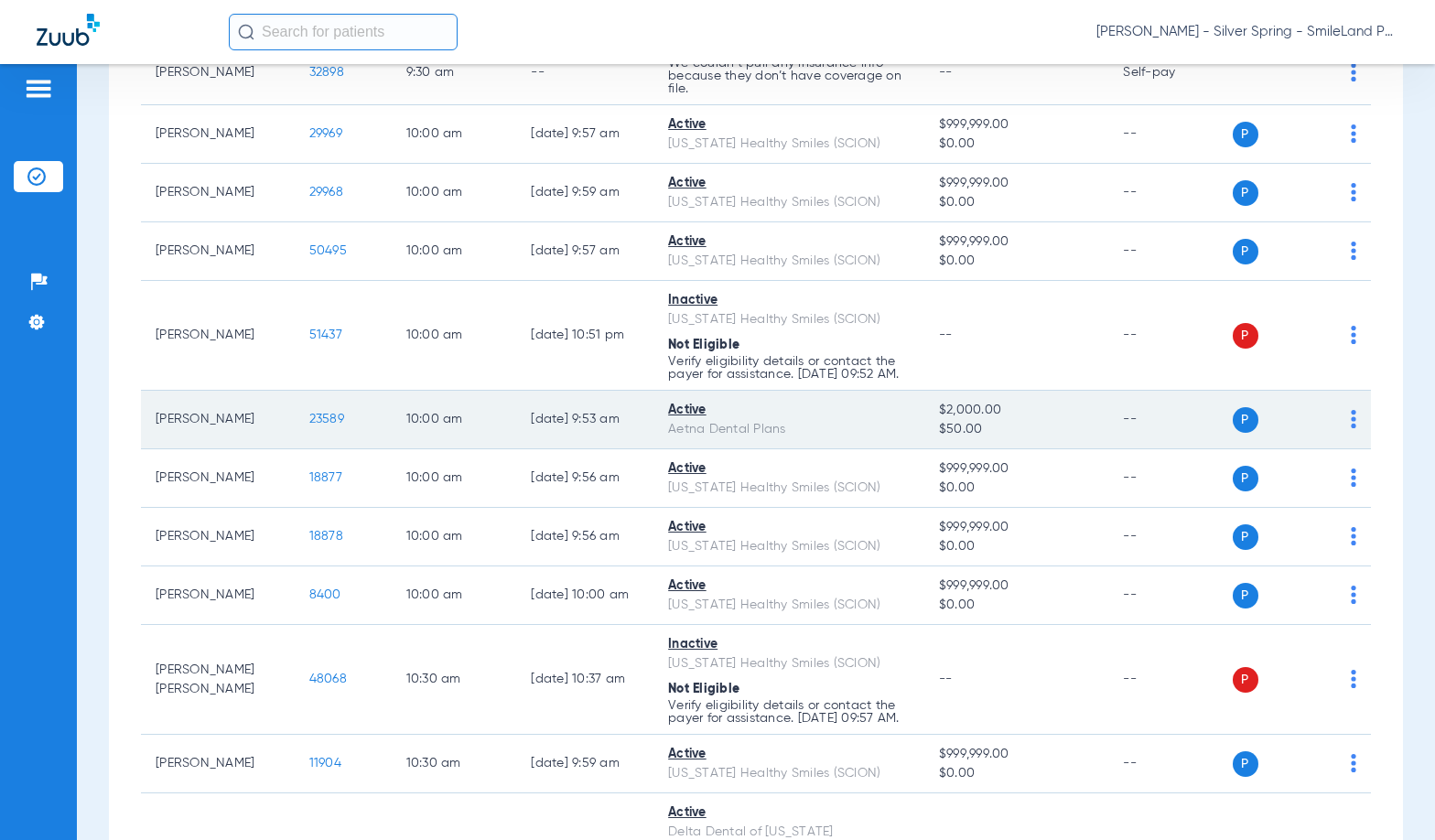 click on "23589" 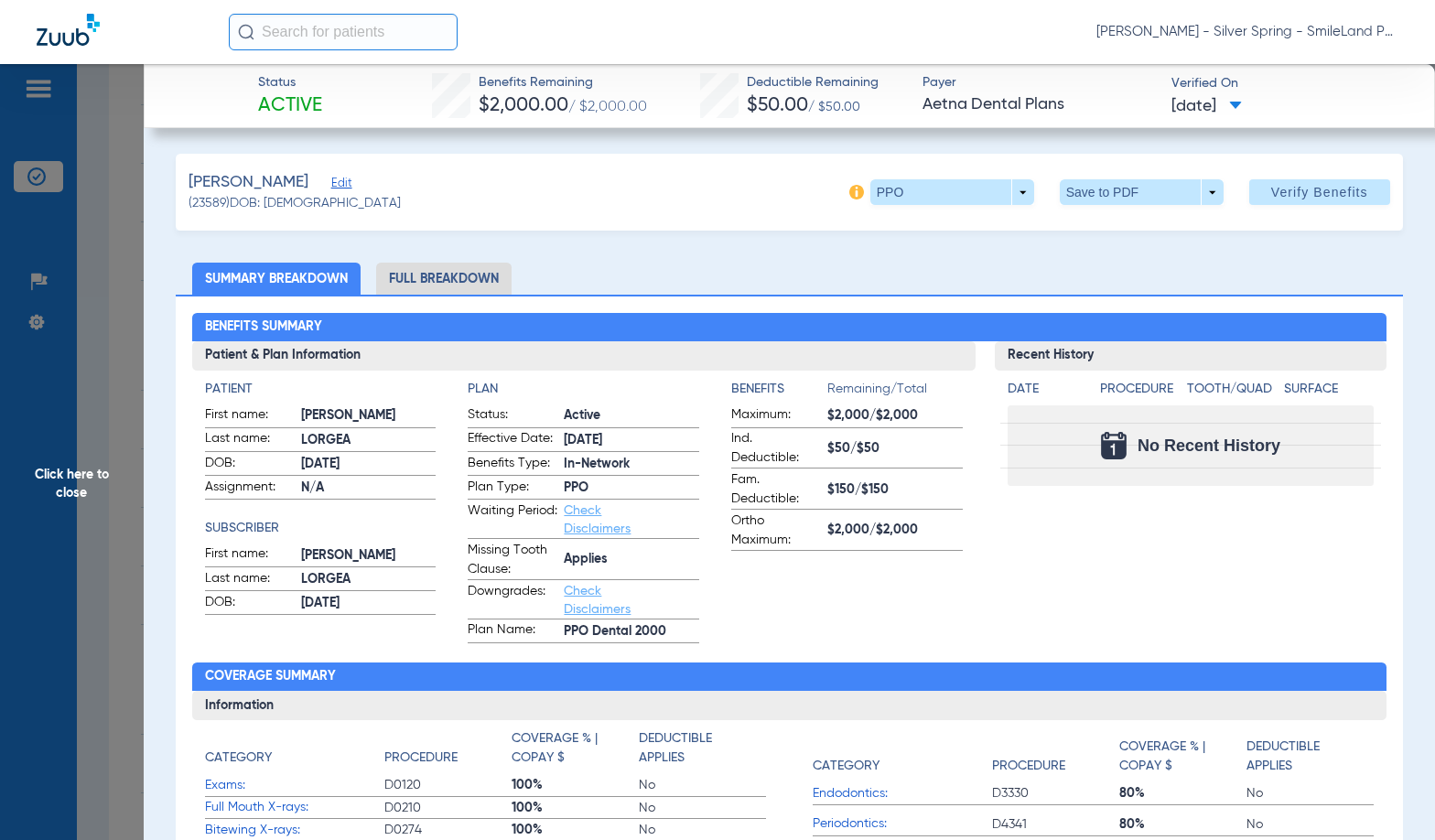 click on "Summary Breakdown   Full Breakdown" 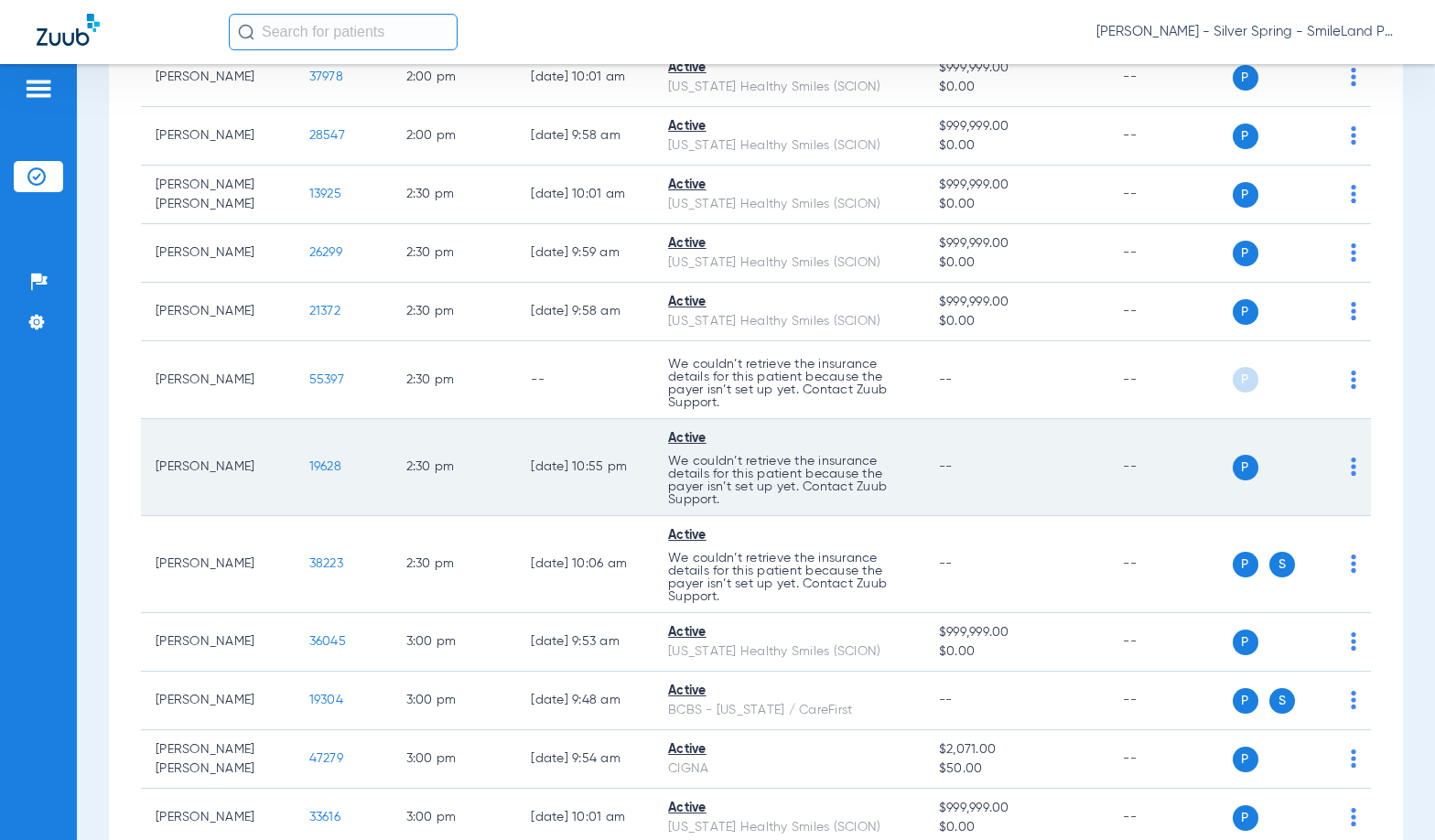 scroll, scrollTop: 4484, scrollLeft: 0, axis: vertical 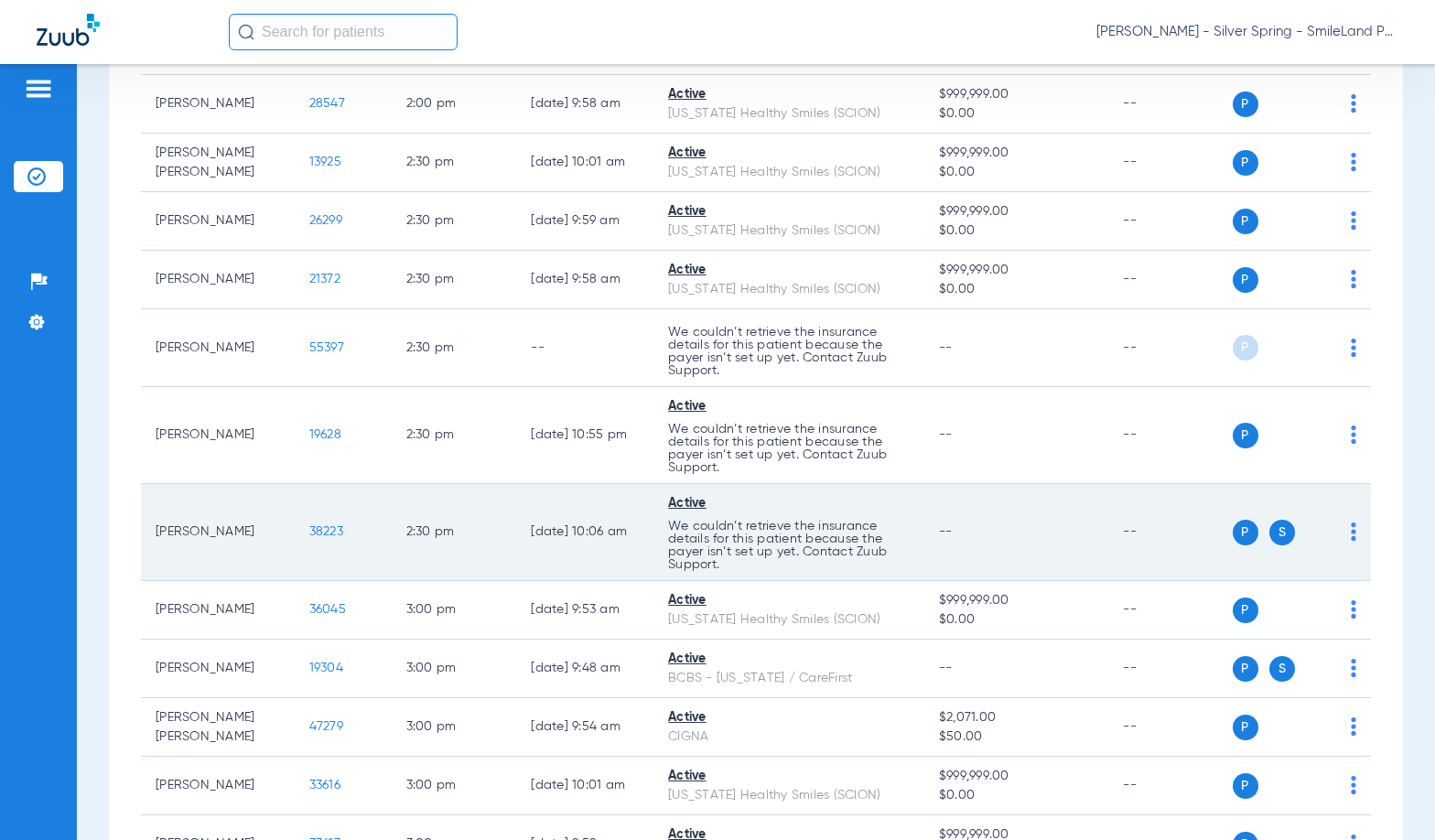 click on "38223" 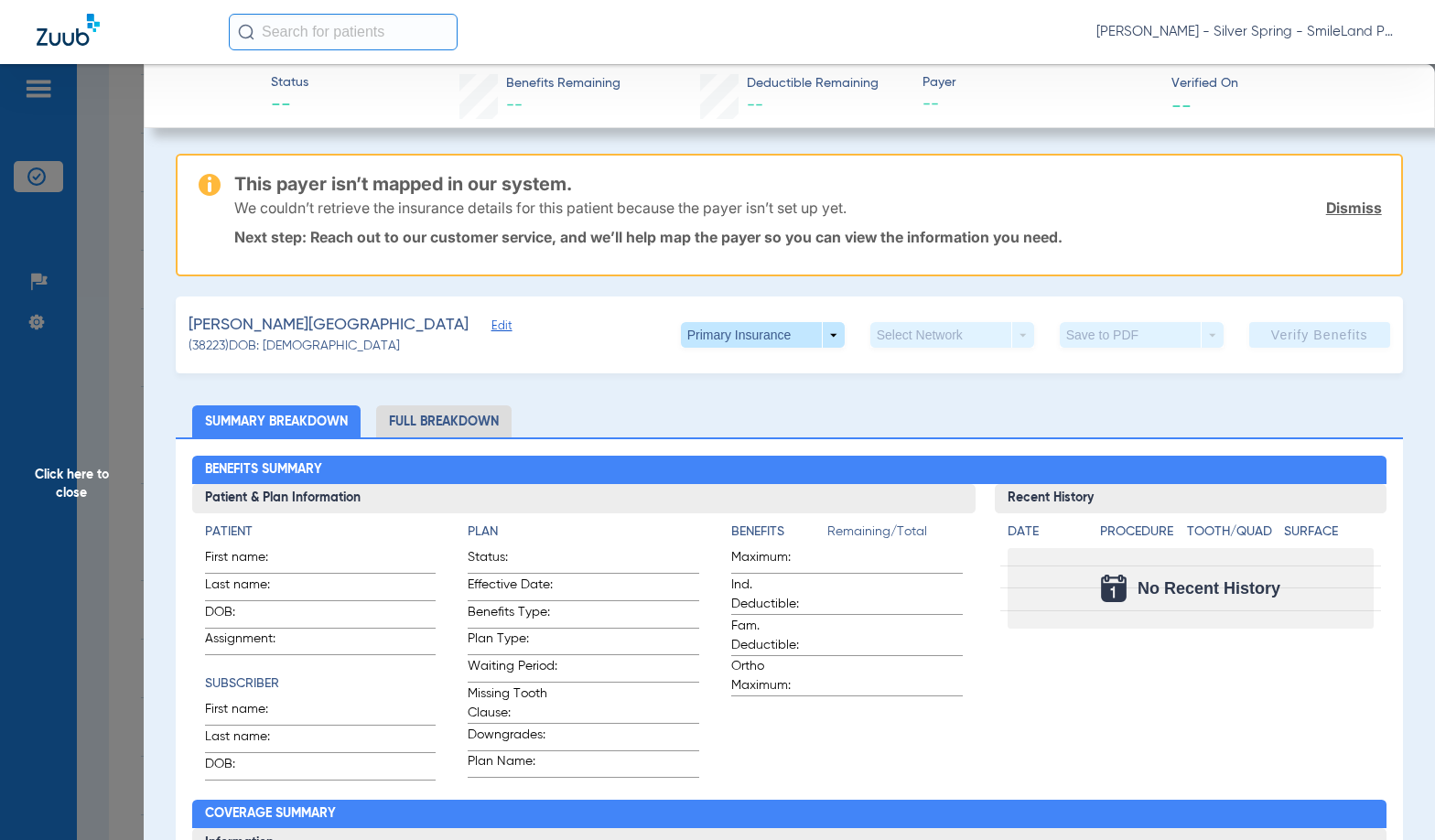click on "Verified On
--" 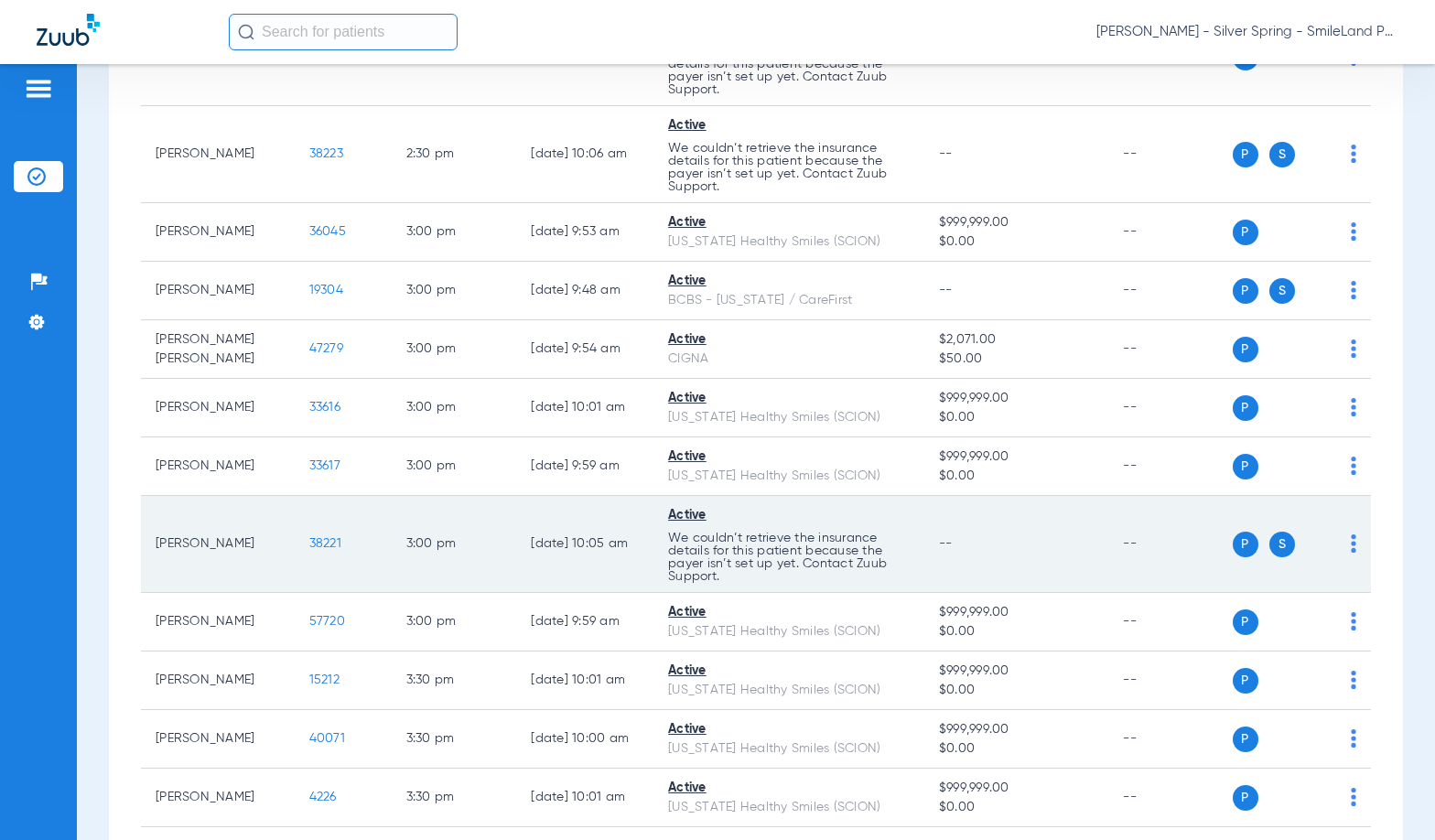 scroll, scrollTop: 4941, scrollLeft: 0, axis: vertical 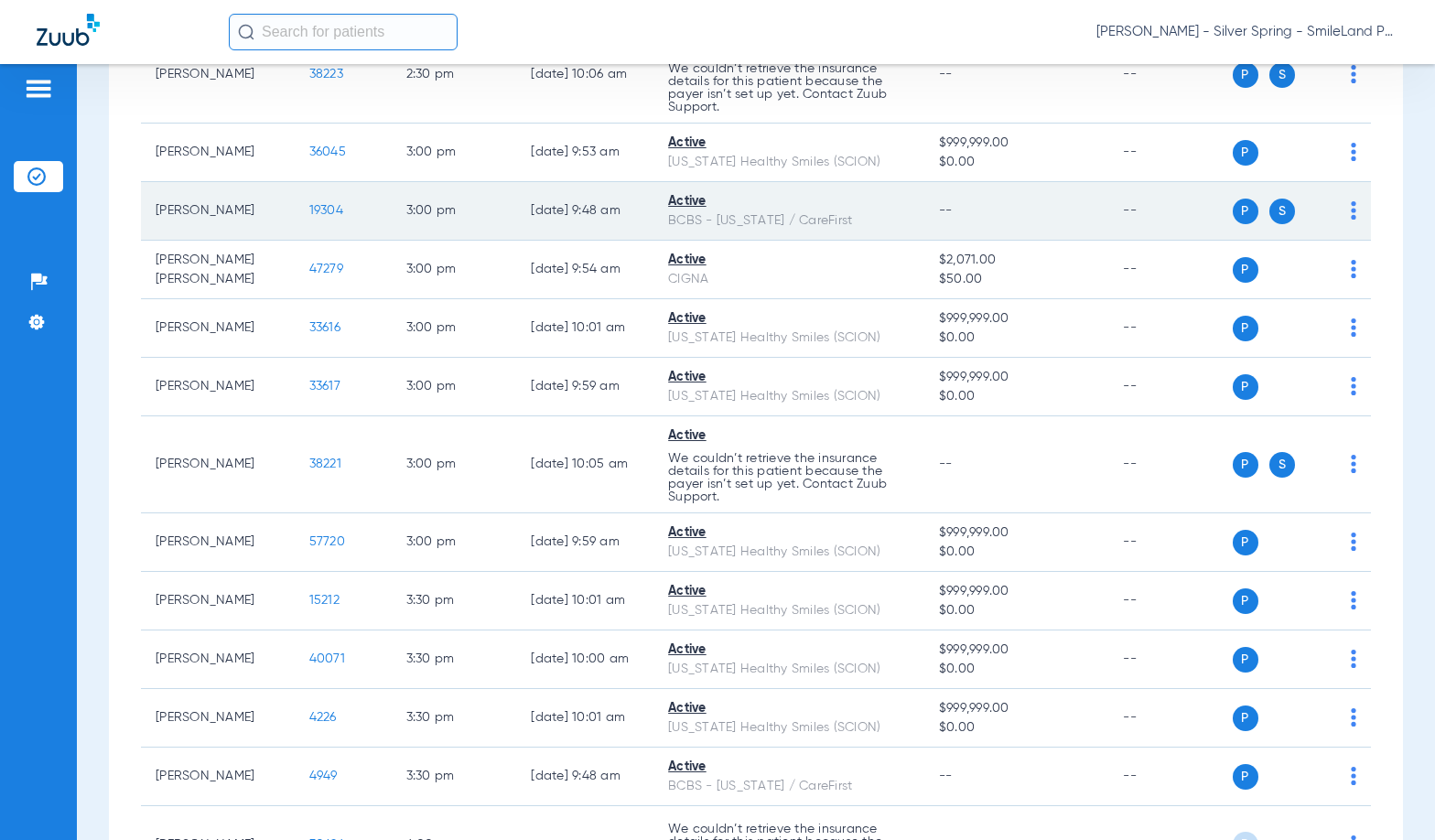click on "19304" 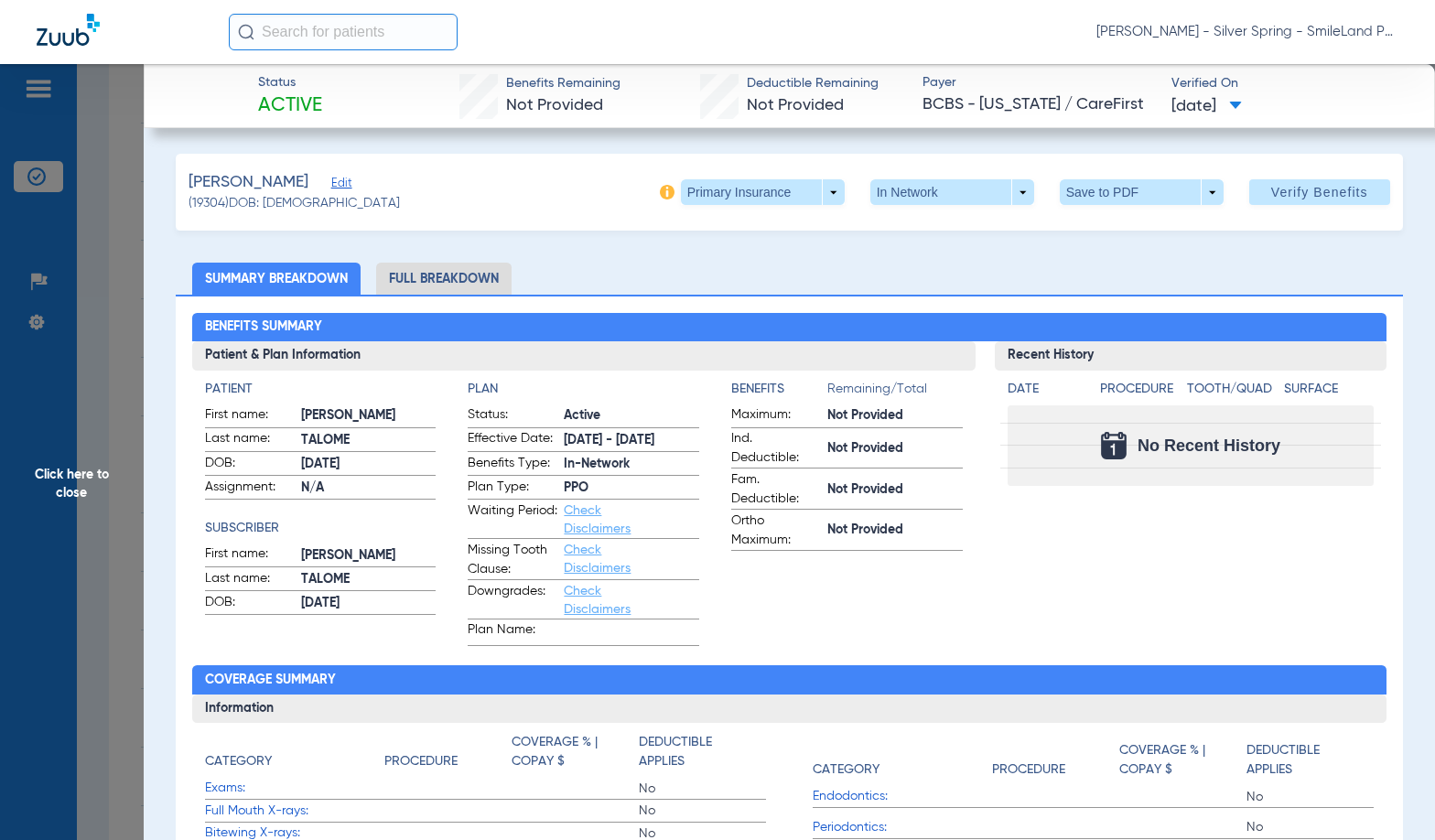 click on "[PERSON_NAME]   (19304)   DOB: [DEMOGRAPHIC_DATA]   Primary Insurance  arrow_drop_down  In Network  arrow_drop_down  Save to PDF  arrow_drop_down  Verify Benefits   Subscriber Information   First name  [PERSON_NAME]  Last name  [PERSON_NAME]  mm / dd / yyyy [DATE]  Member ID  R61383016  Group ID (optional)  112  Insurance Payer   Insurance
Bcbs - [US_STATE] / Carefirst  Provider   Dentist
[PERSON_NAME]  1518286731  remove   Dependent Information   First name  [PERSON_NAME]  Last name  Talome  DOB  mm / dd / yyyy [DATE]  Member ID  same as subscriber R61383016  Summary Breakdown   Full Breakdown  Benefits Summary Patient & Plan Information Patient First name:  [PERSON_NAME]  Last name:  [PERSON_NAME]  DOB:  [DEMOGRAPHIC_DATA]  Assignment:  N/A  Subscriber First name:  [PERSON_NAME]  Last name:  [PERSON_NAME]  DOB:  [DEMOGRAPHIC_DATA]  Plan Status:  Active  Effective Date:  [DATE] - [DATE]  Benefits Type:  In-Network  Plan Type:  PPO  Waiting Period:  Check Disclaimers  Missing Tooth Clause:  Check Disclaimers  Downgrades:  Check Disclaimers  Plan Name:" 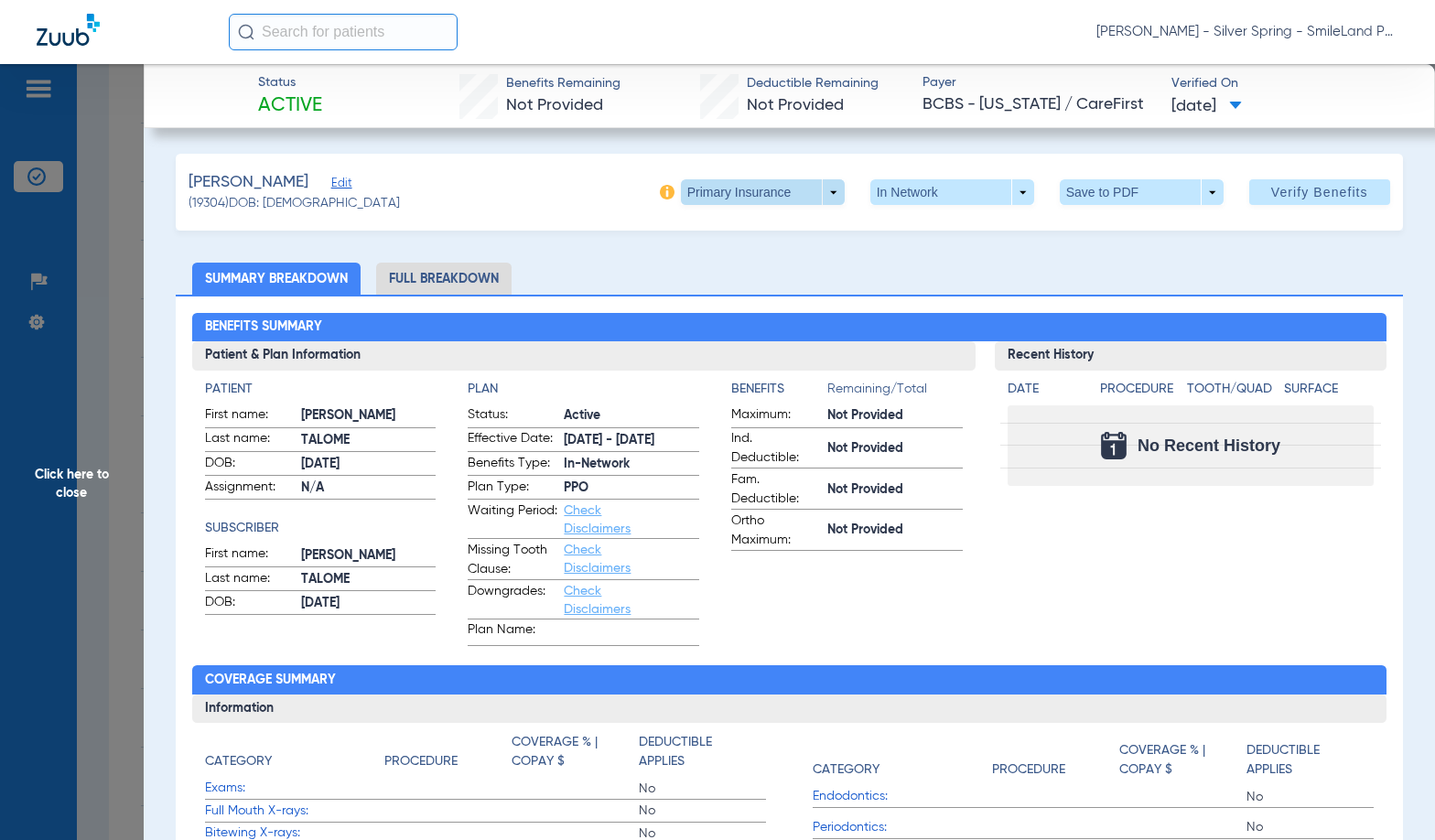 click 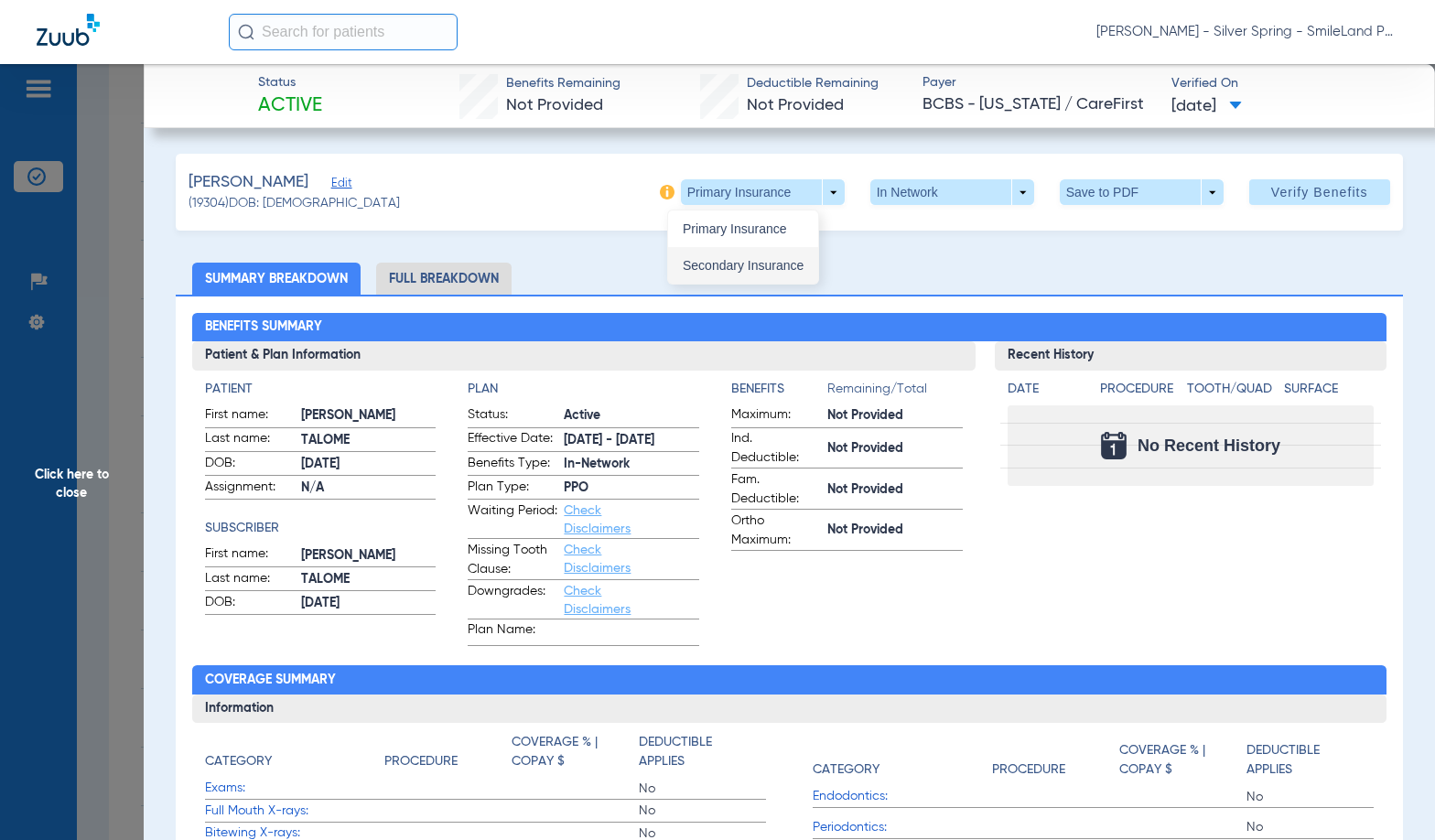click on "Secondary Insurance" at bounding box center [743, 265] 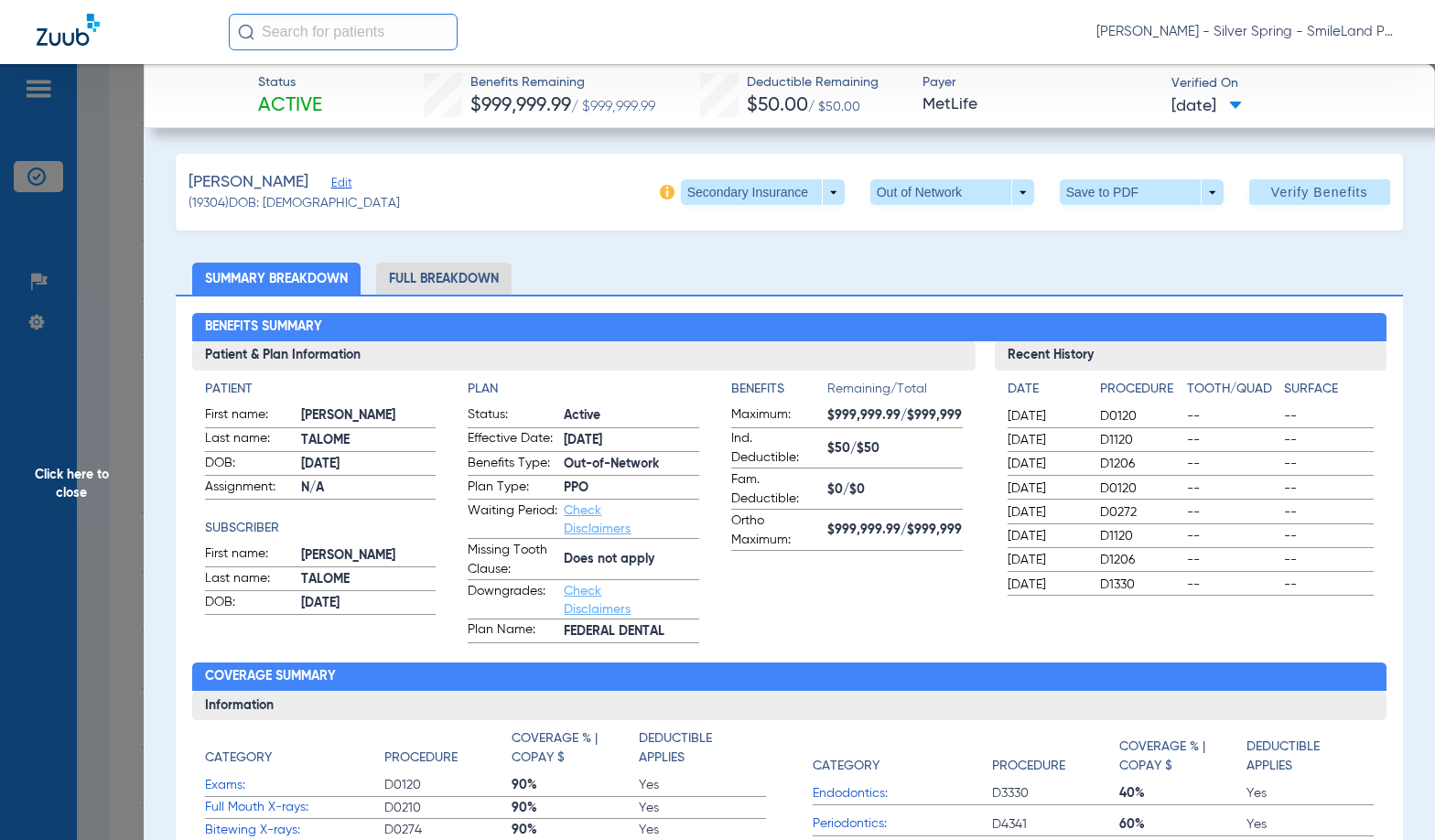 drag, startPoint x: 1286, startPoint y: 152, endPoint x: 1031, endPoint y: 5, distance: 294.33654 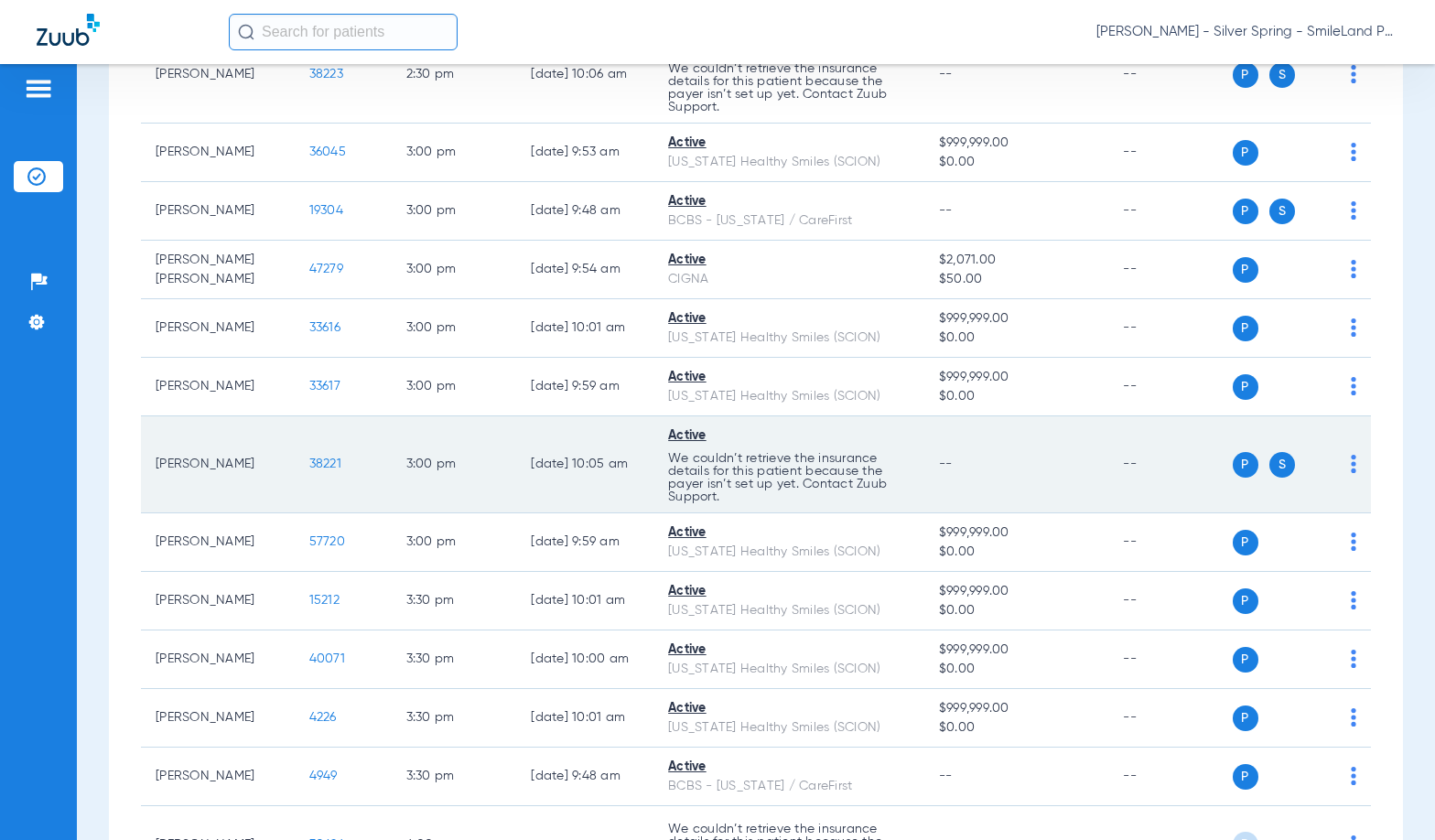 click on "38221" 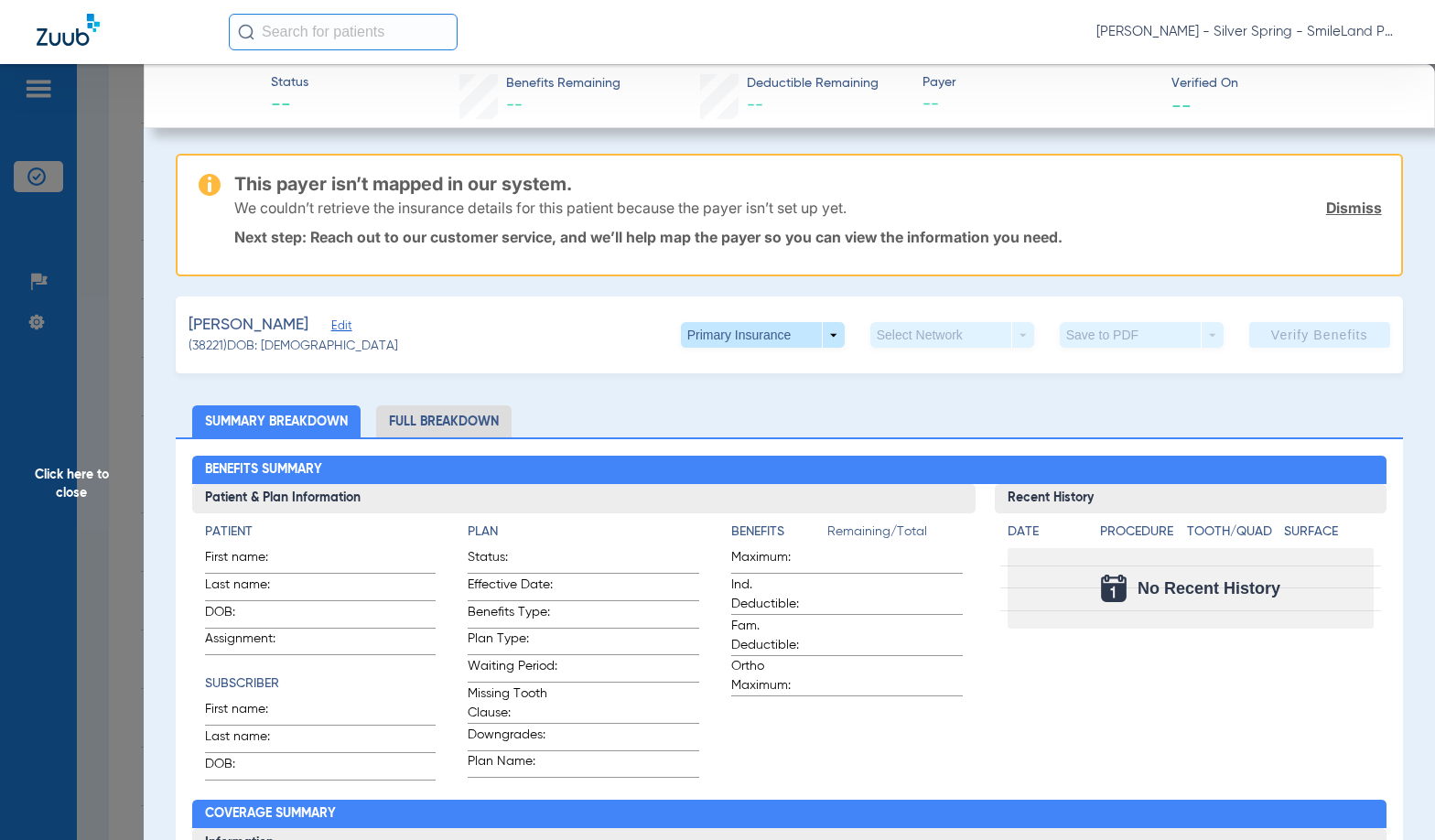 click on "Status --  Benefits Remaining   --   Deductible Remaining   --  Payer --  Verified On
--   This payer isn’t mapped in our system.  We couldn’t retrieve the insurance details for this patient because the payer isn’t set up yet.  Dismiss  Next step: Reach out to our customer service, and we’ll help map the payer so you can view the information you need.  [PERSON_NAME]   Edit   (38221)   DOB: [DEMOGRAPHIC_DATA]   Primary Insurance  arrow_drop_down  Select Network  arrow_drop_down  Save to PDF  arrow_drop_down  Verify Benefits   Subscriber Information   First name  [PERSON_NAME]  Last name  [PERSON_NAME]  mm / dd / yyyy [DATE]  Member ID  124598462701  Group ID (optional)  1900570457  Insurance Payer   Insurance
Select an Insurance  Provider   Dentist
[PERSON_NAME]  1518286731  remove   Dependent Information   First name  [PERSON_NAME]  Last name  [PERSON_NAME]  mm / dd / yyyy [DATE]  Member ID  same as subscriber 124598462701  Summary Breakdown   Full Breakdown  Benefits Summary Patient & Plan Information Patient" 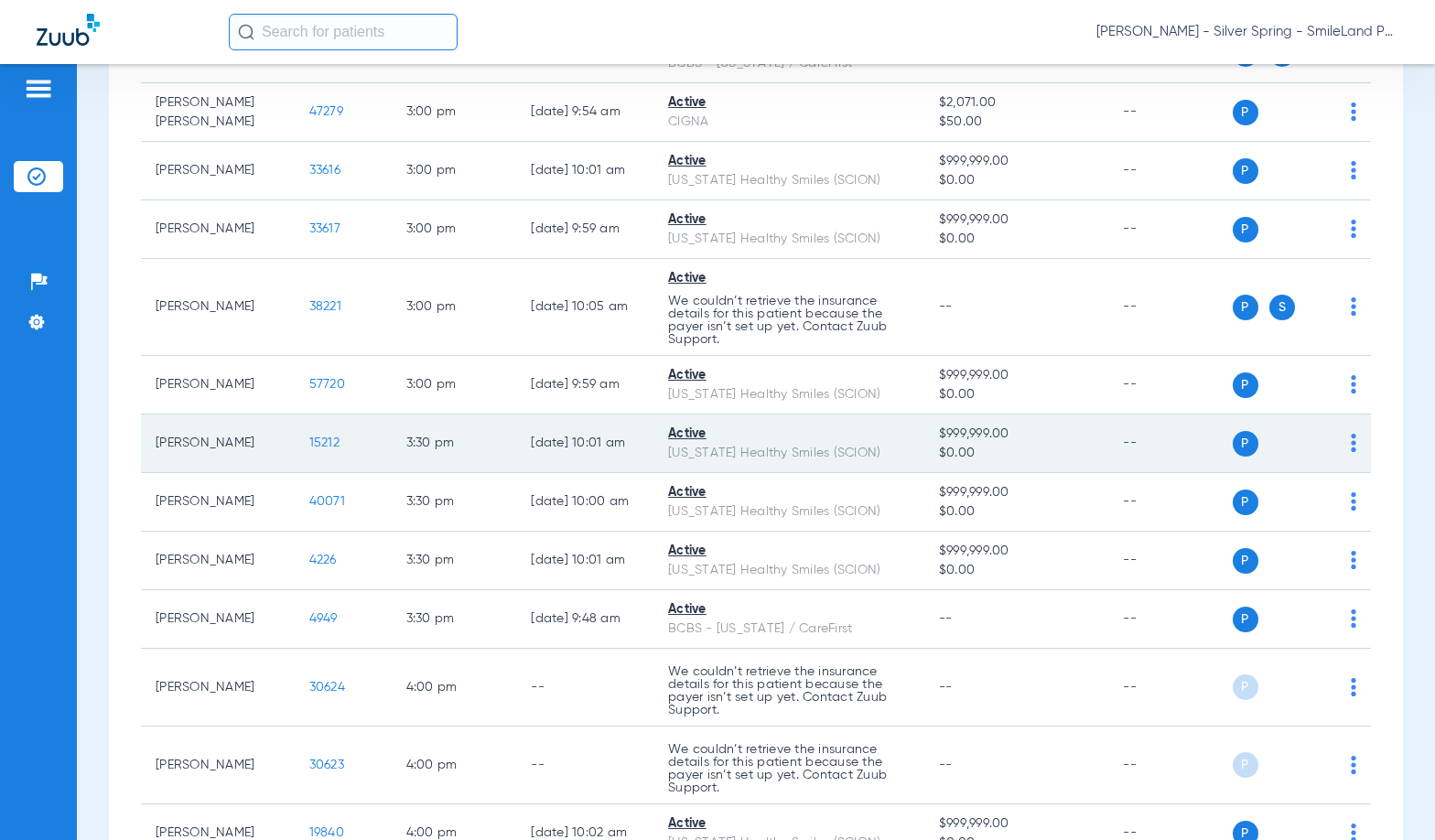 scroll, scrollTop: 5216, scrollLeft: 0, axis: vertical 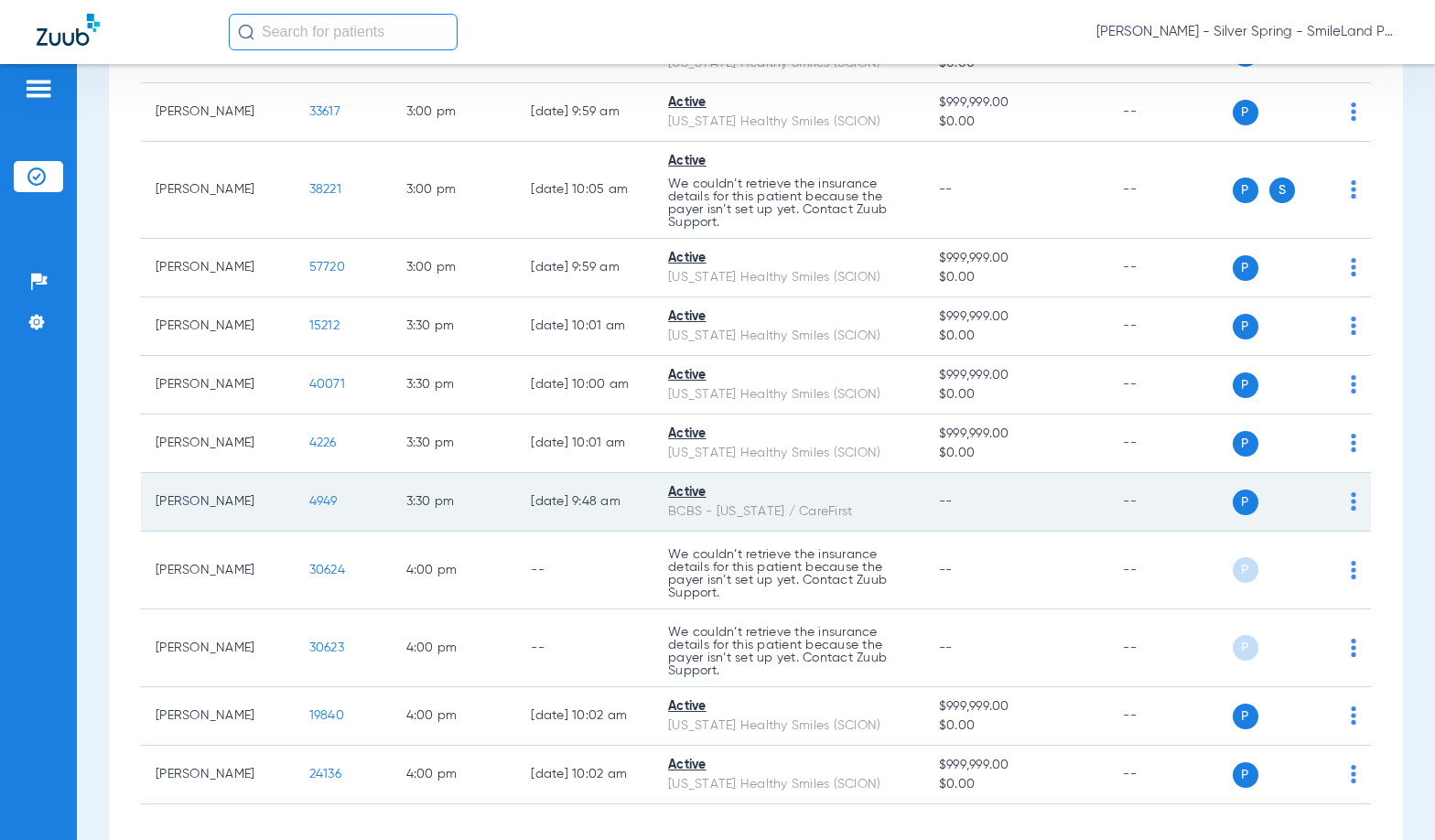 click on "4949" 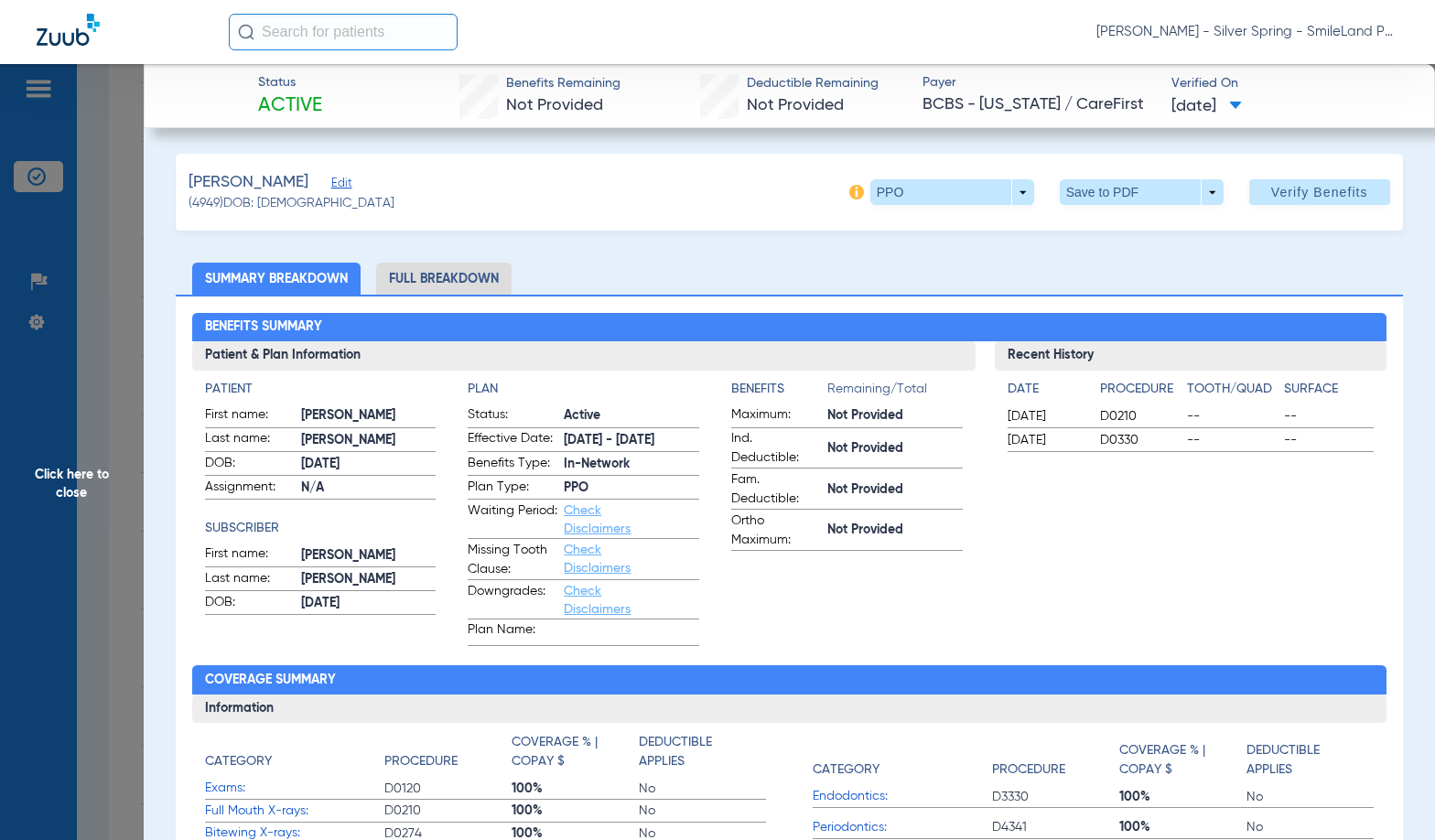 drag, startPoint x: 1363, startPoint y: 136, endPoint x: 168, endPoint y: 296, distance: 1205.6637 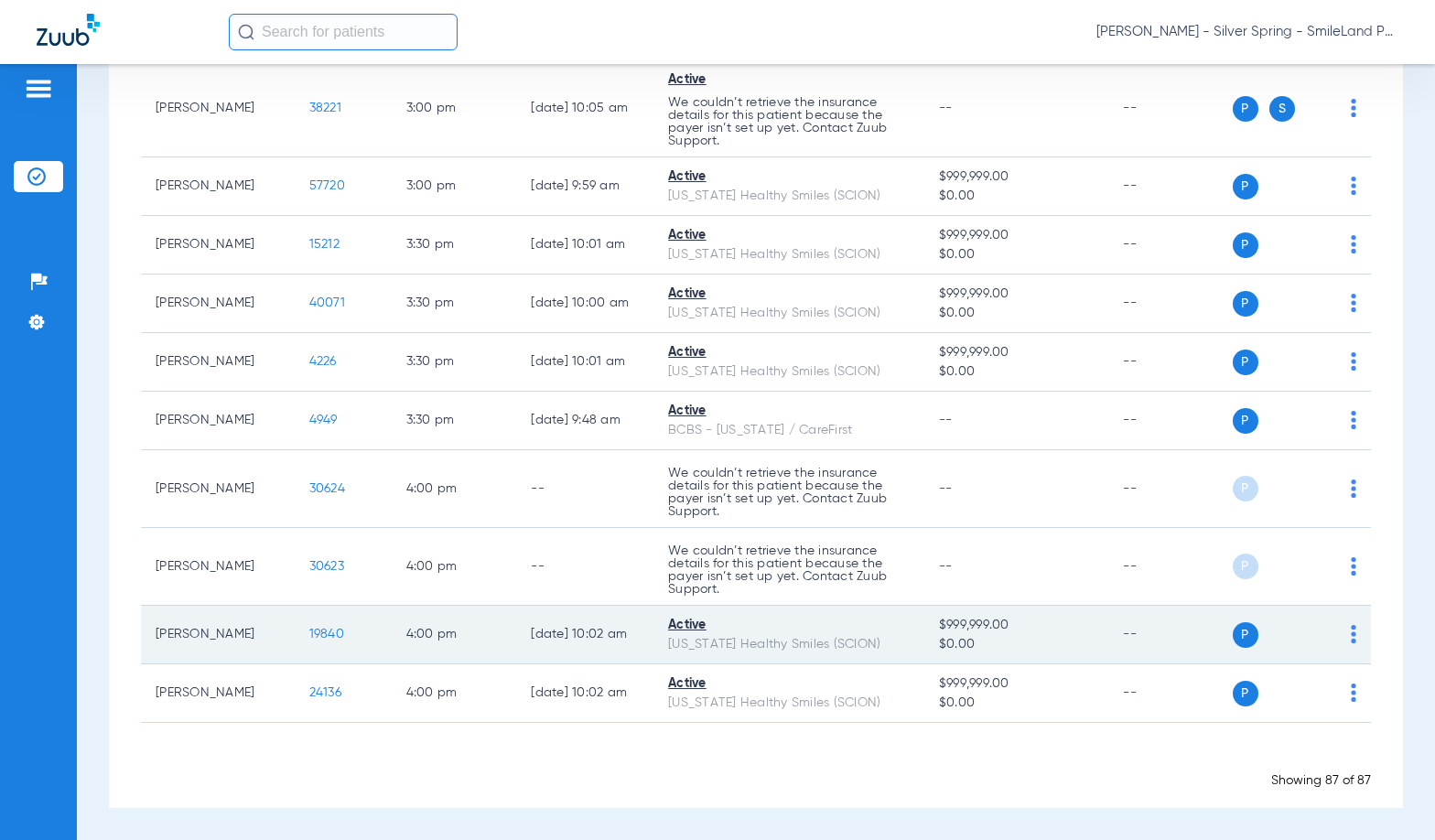 scroll, scrollTop: 5419, scrollLeft: 0, axis: vertical 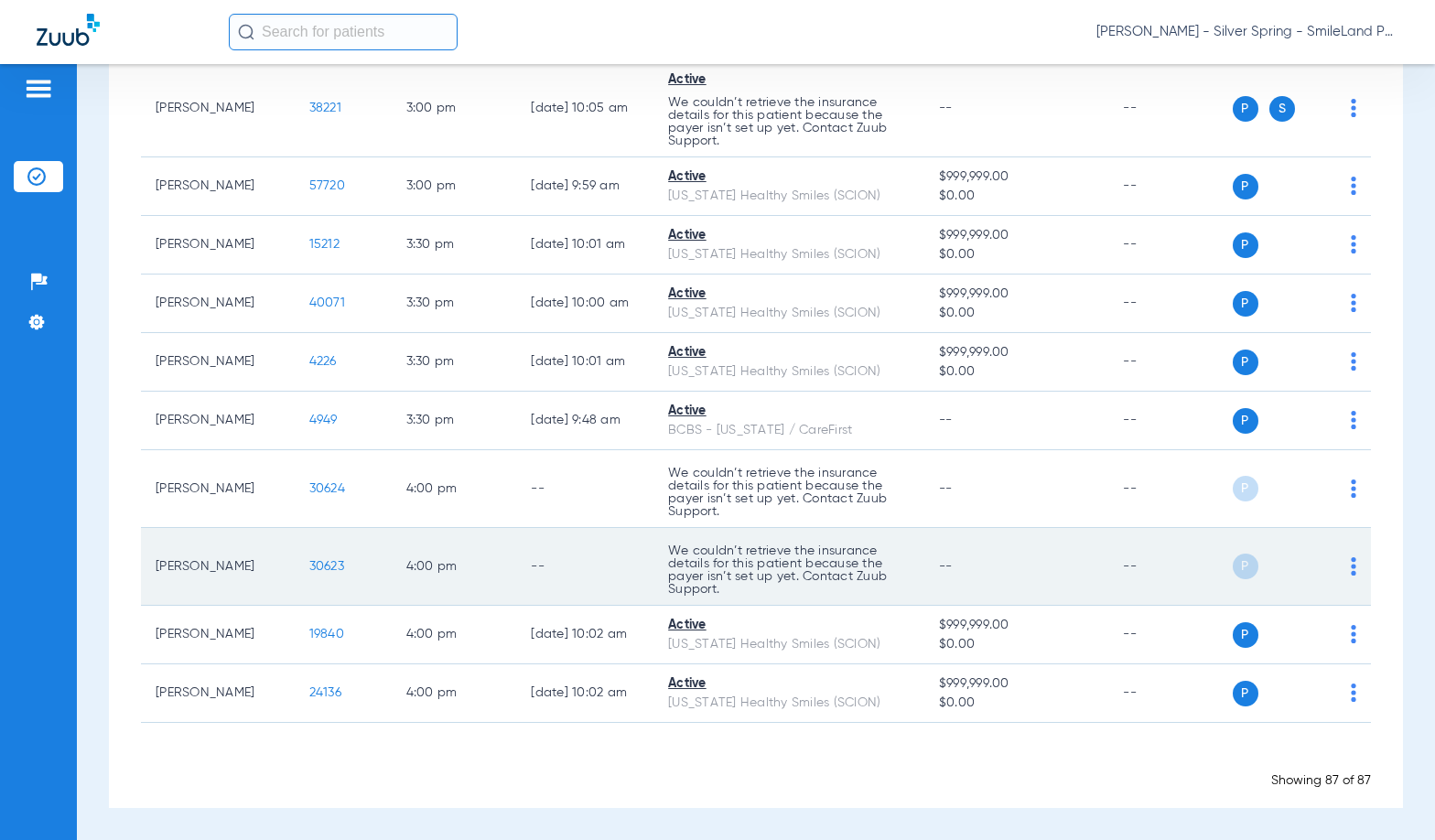 click on "30623" 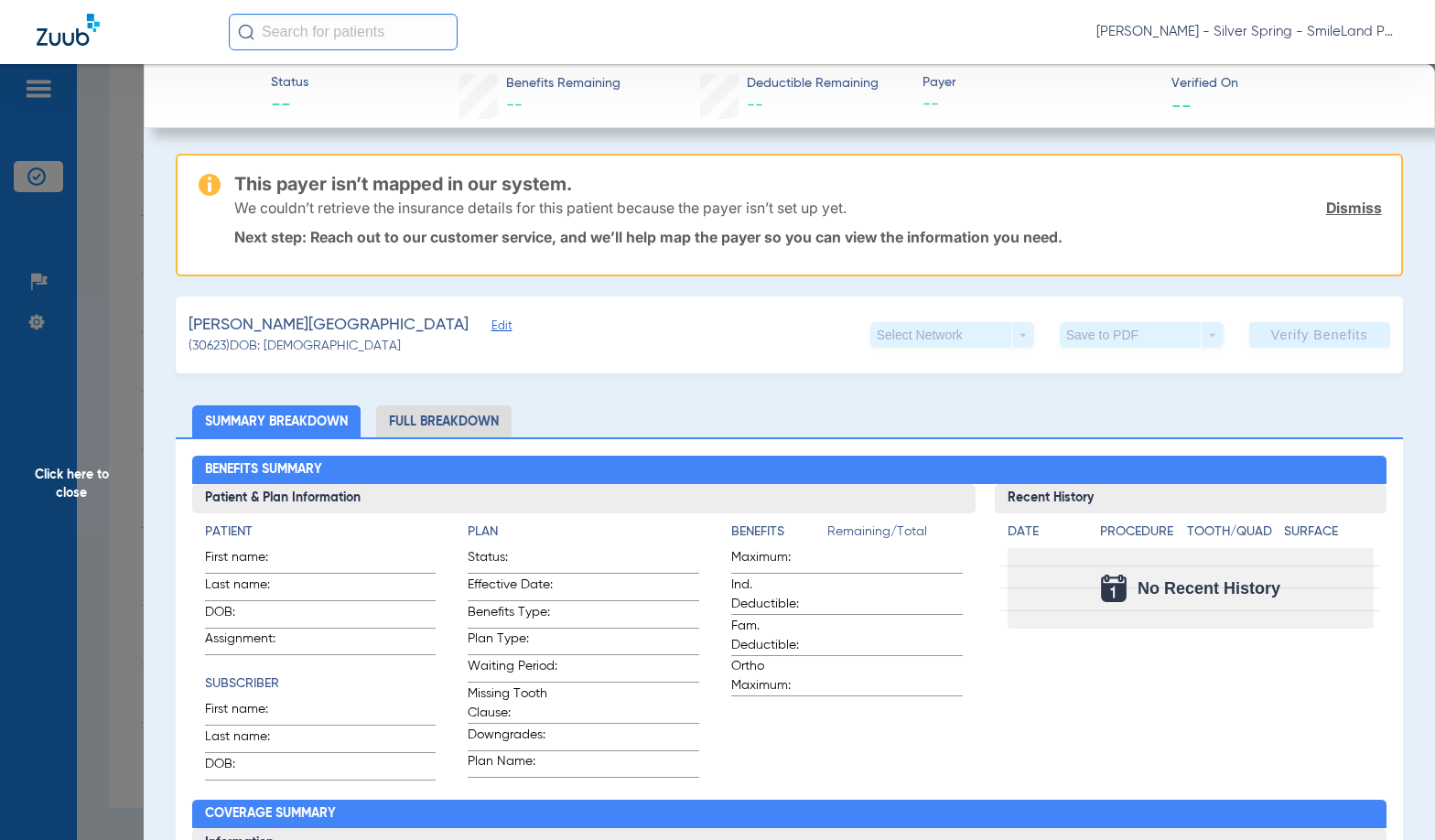 click on "Summary Breakdown   Full Breakdown" 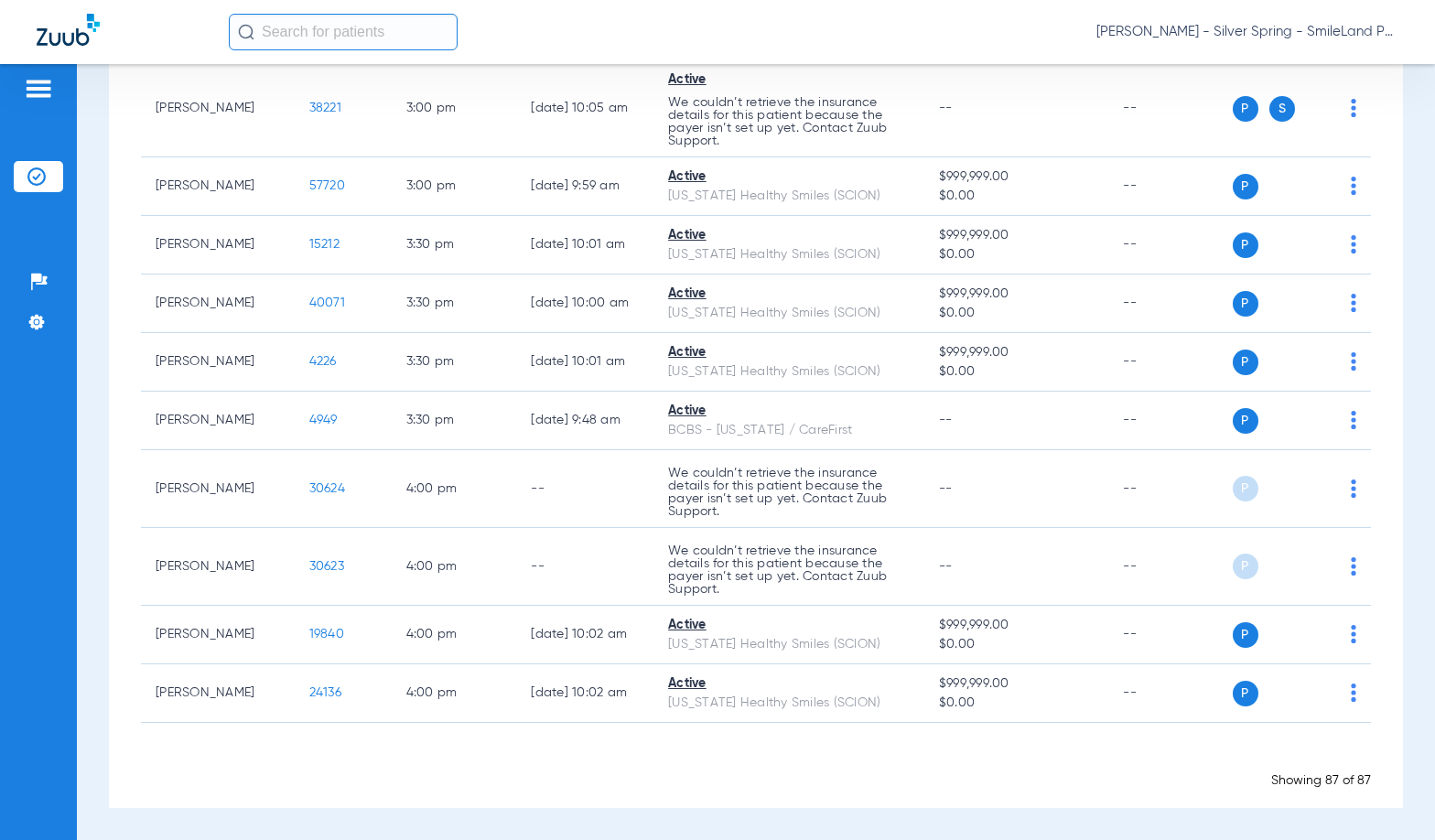 drag, startPoint x: 1301, startPoint y: 60, endPoint x: 1146, endPoint y: 5, distance: 164.46884 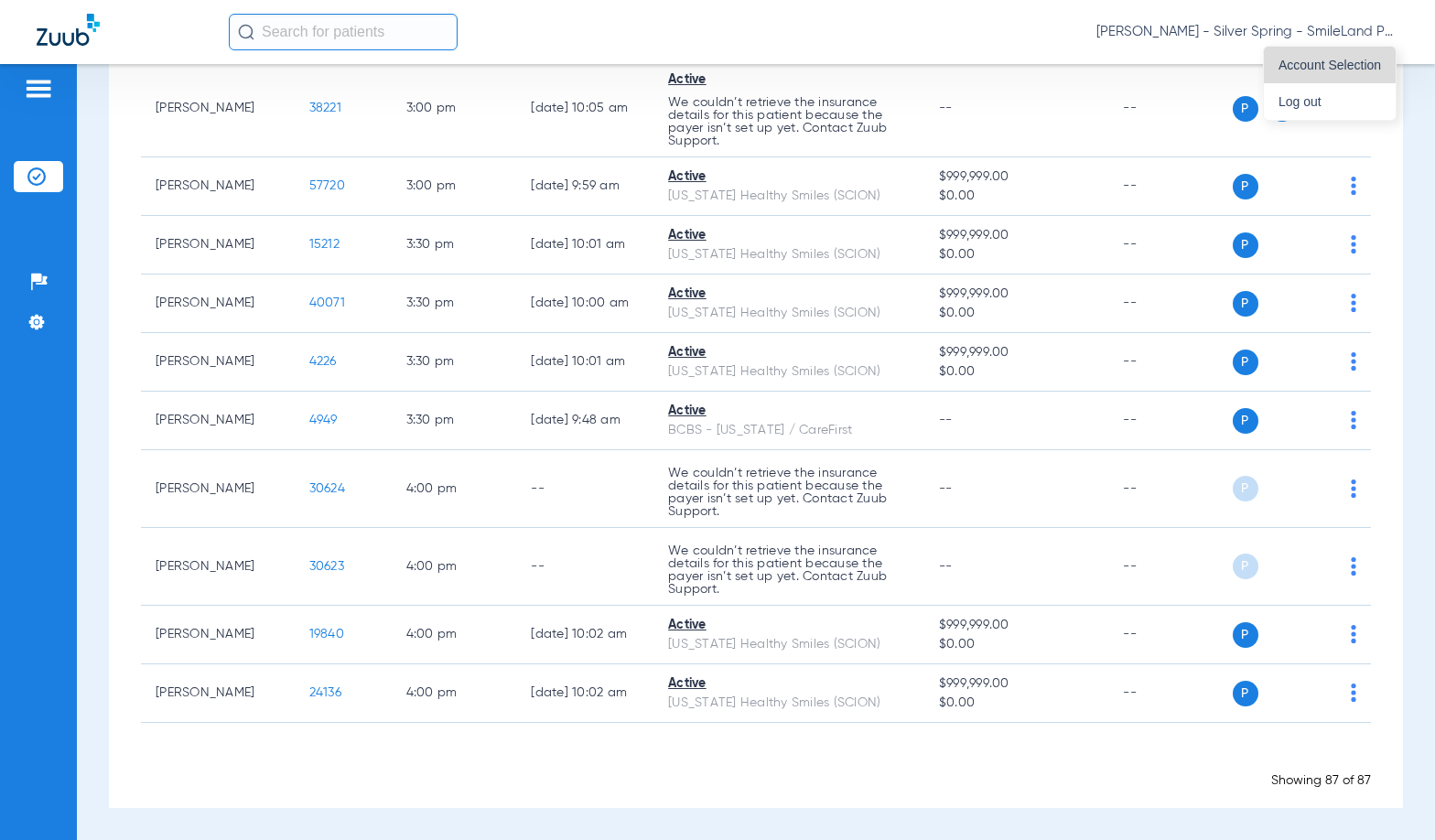 click on "Account Selection" at bounding box center [1330, 65] 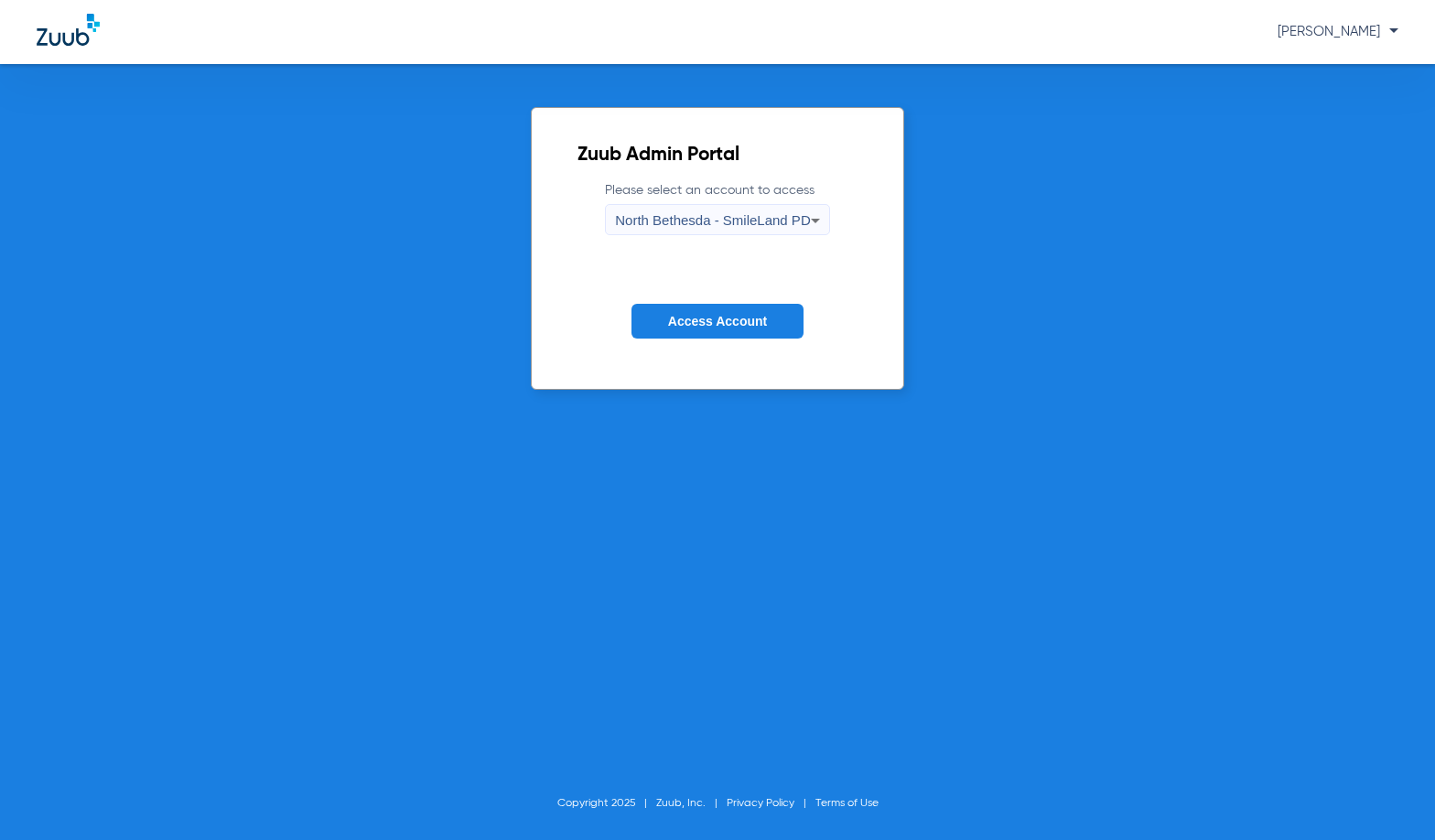 click on "North Bethesda - SmileLand PD" at bounding box center (712, 220) 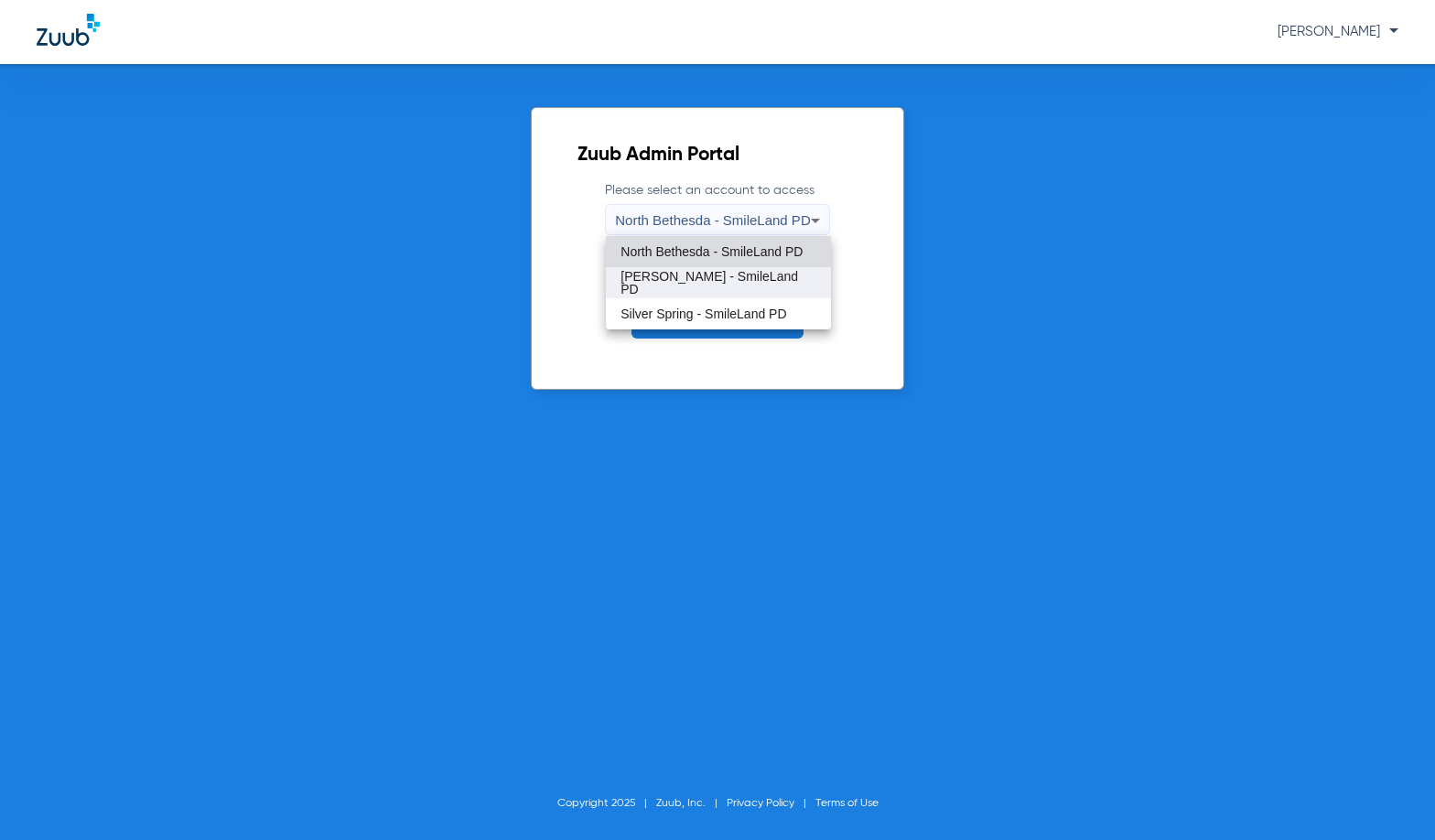 click on "[PERSON_NAME] - SmileLand PD" at bounding box center (718, 283) 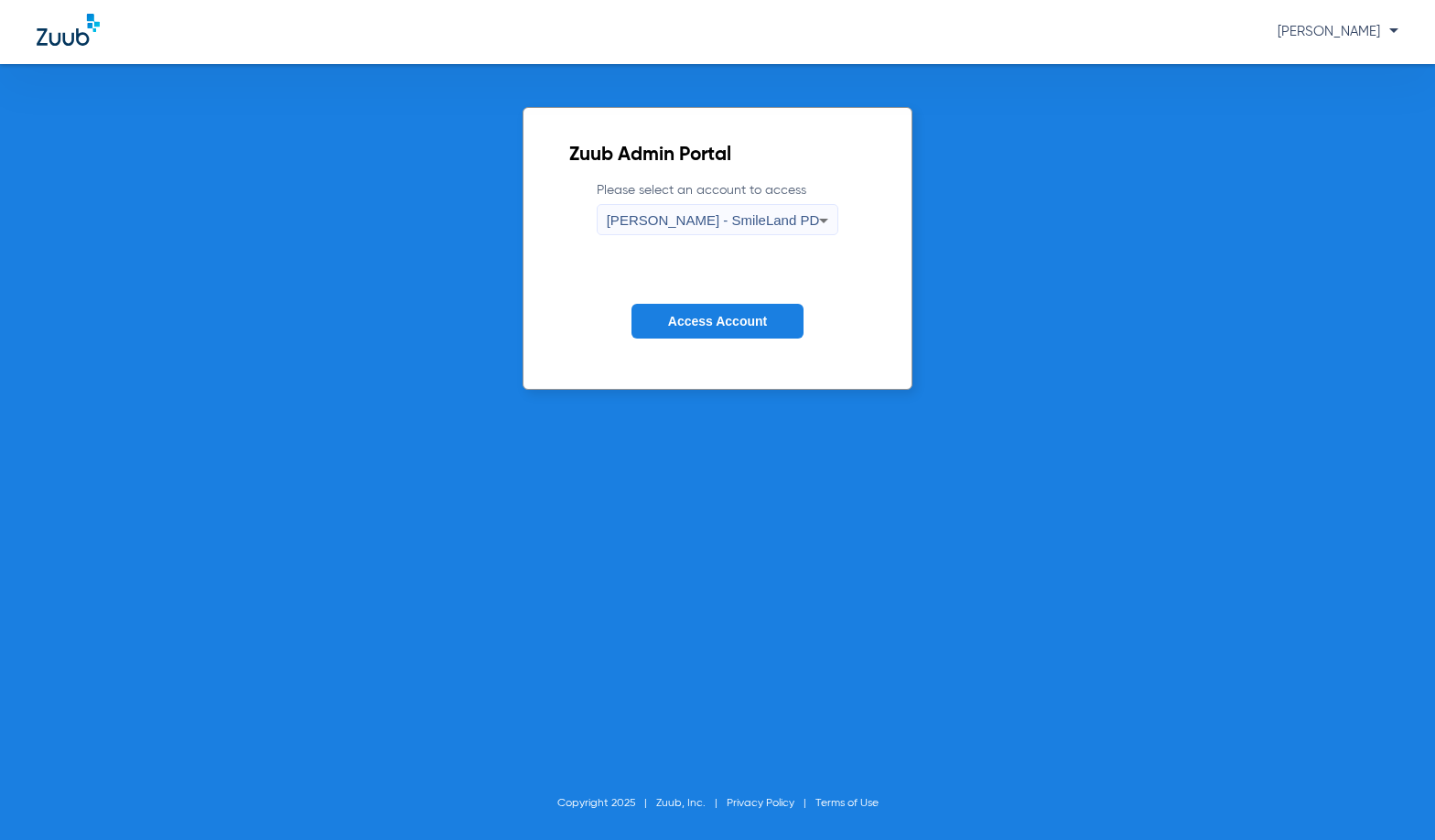 click on "Access Account" 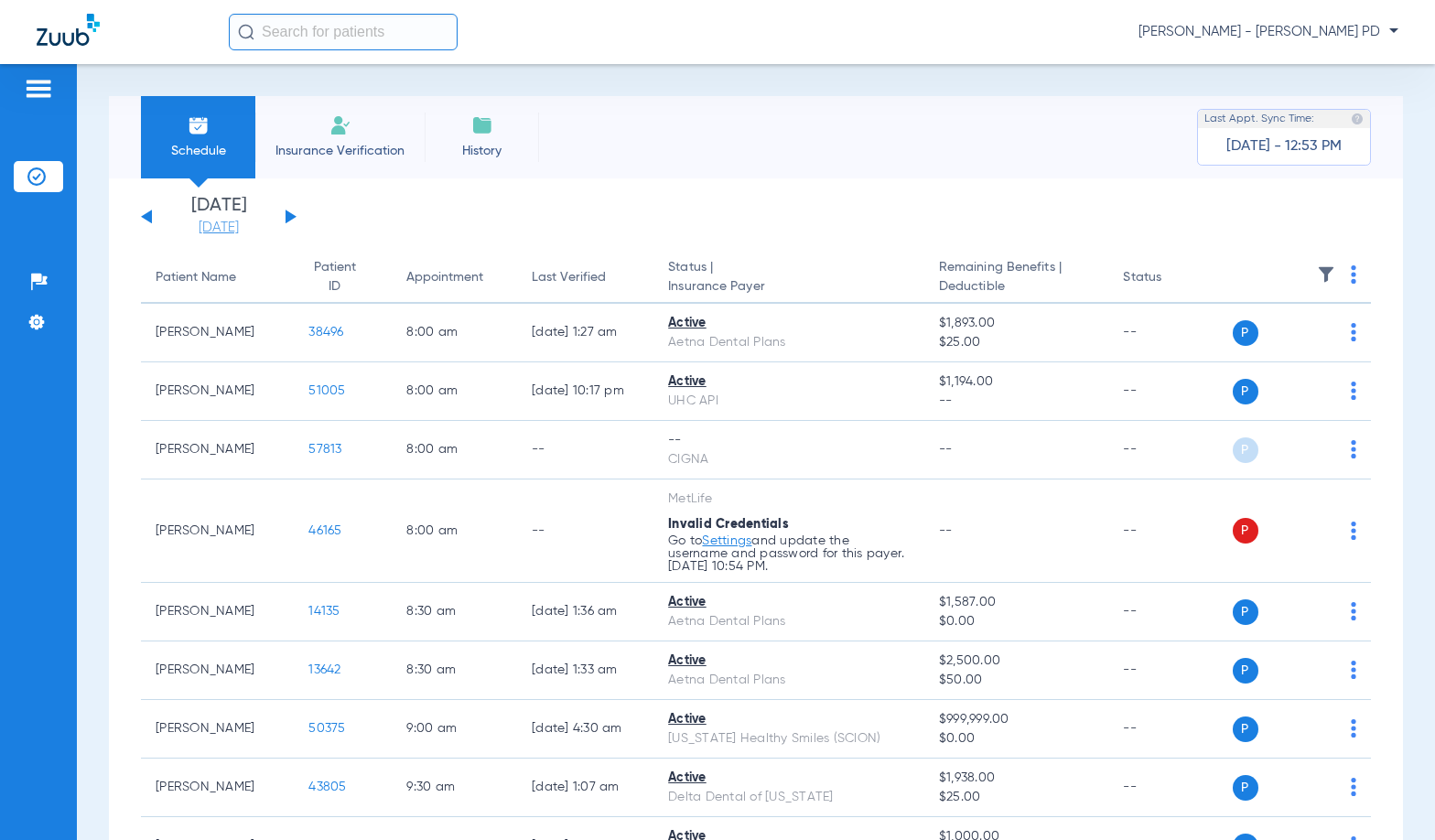 click on "[DATE]" 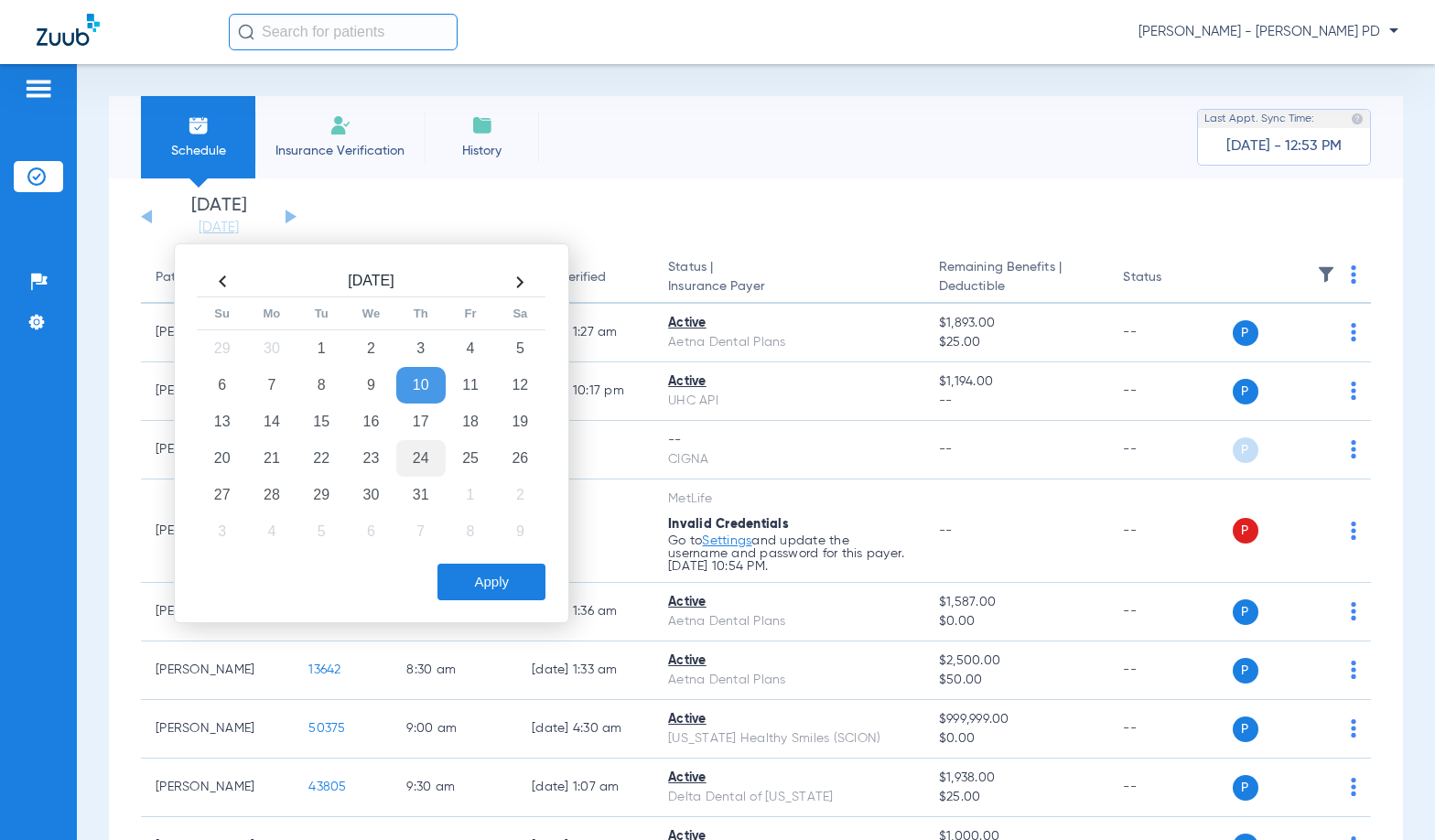 click on "24" 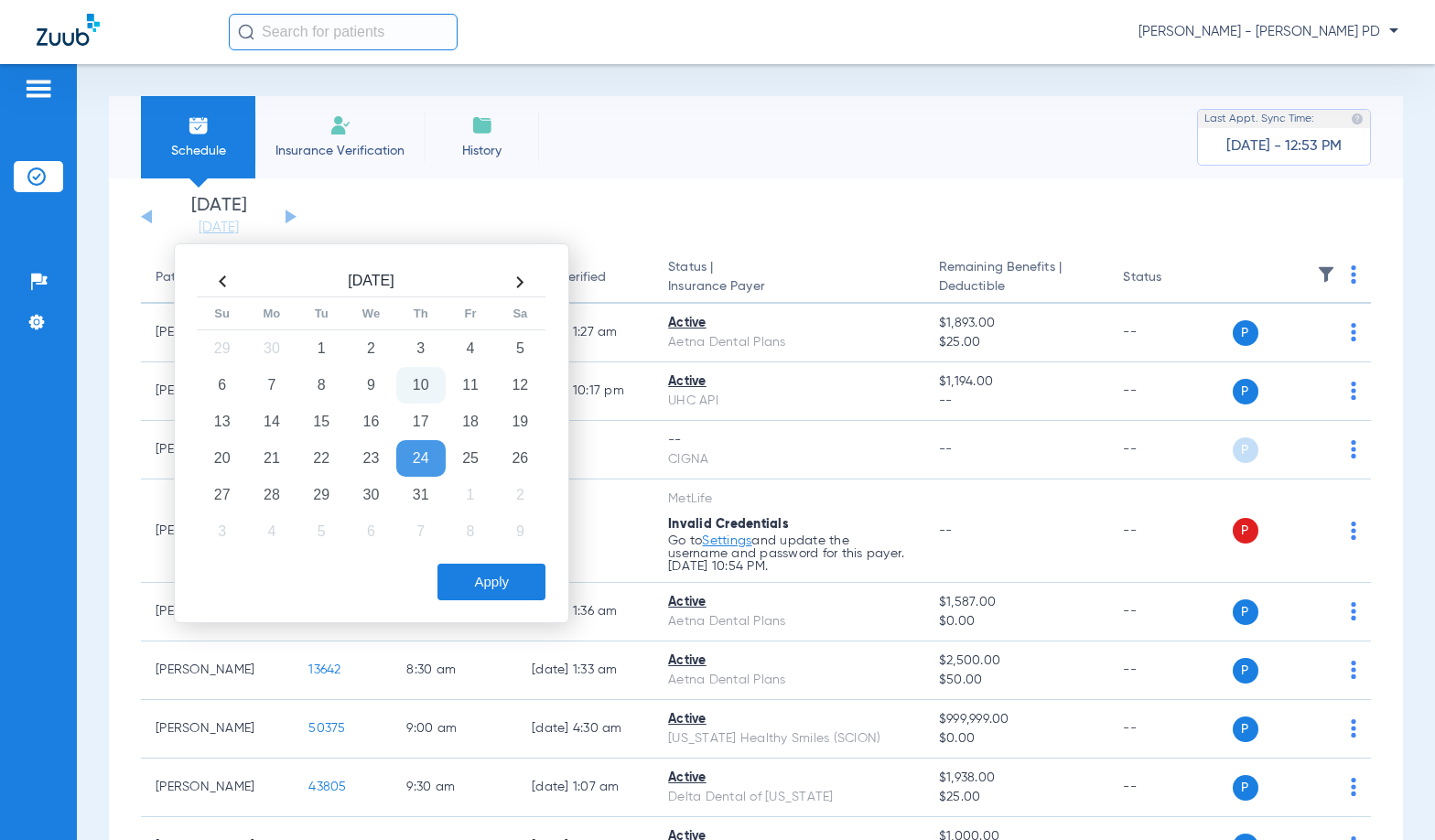 click on "Apply" 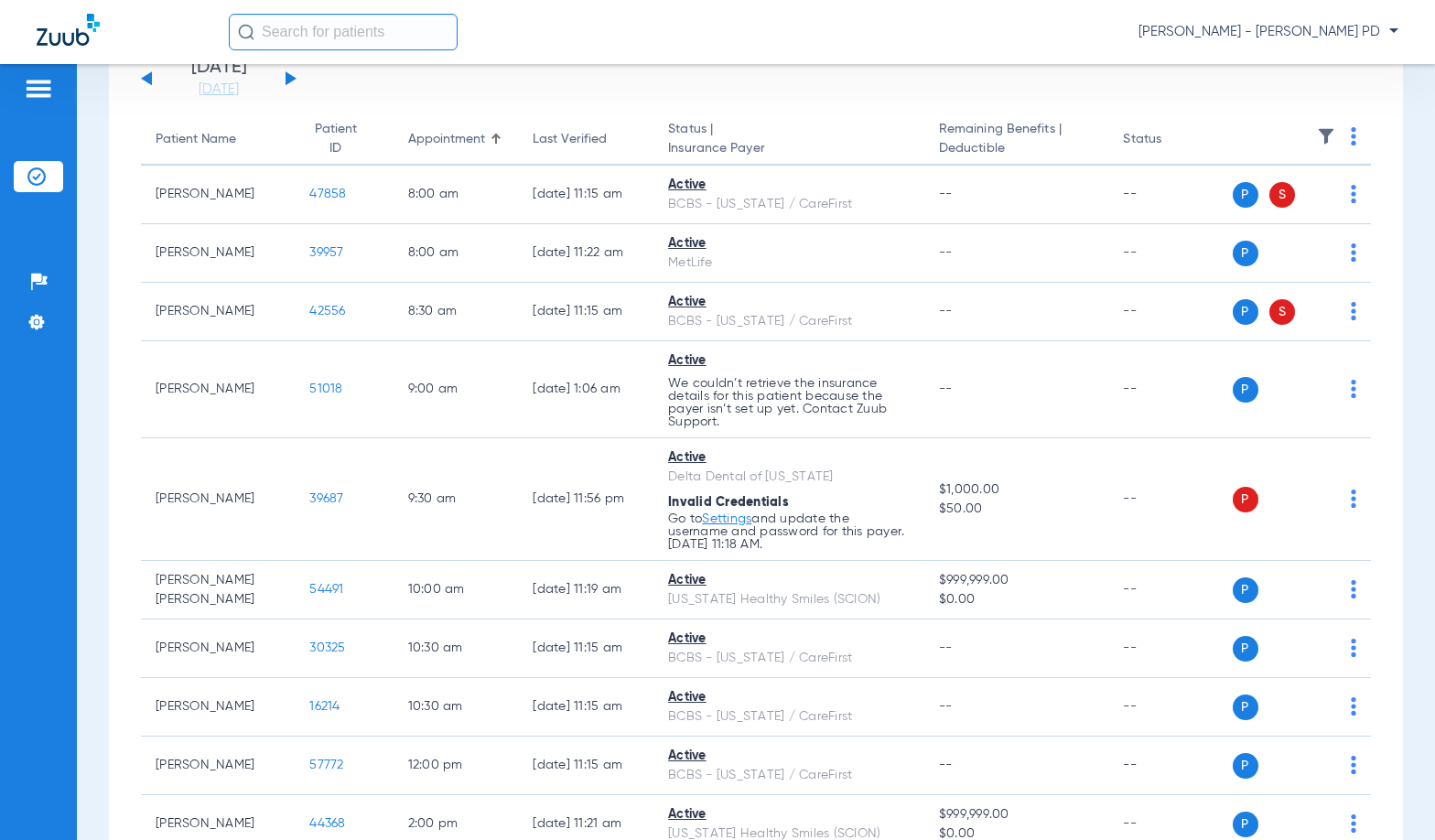 scroll, scrollTop: 183, scrollLeft: 0, axis: vertical 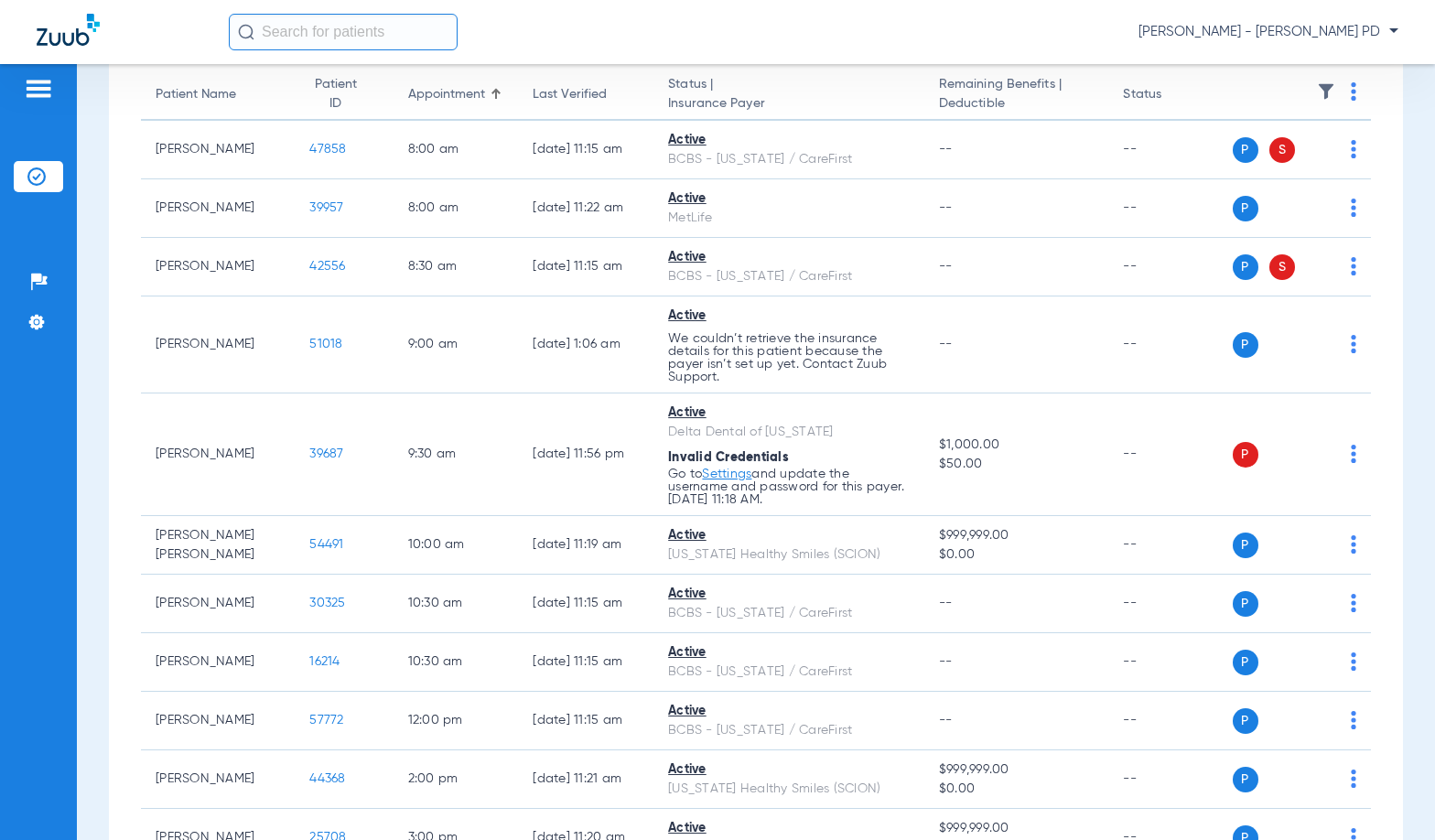 click on "[DATE]   [DATE]   [DATE]   [DATE]   [DATE]   [DATE]   [DATE]   [DATE]   [DATE]   [DATE]   [DATE]   [DATE]   [DATE]   [DATE]   [DATE]   [DATE]   [DATE]   [DATE]   [DATE]   [DATE]   [DATE]   [DATE]   [DATE]   [DATE]   [DATE]   [DATE]   [DATE]   [DATE]   [DATE]   [DATE]   [DATE]   [DATE]   [DATE]   [DATE]   [DATE]   [DATE]   [DATE]   [DATE]   [DATE]   [DATE]   [DATE]   [DATE]   [DATE]   [DATE]  Su 1" 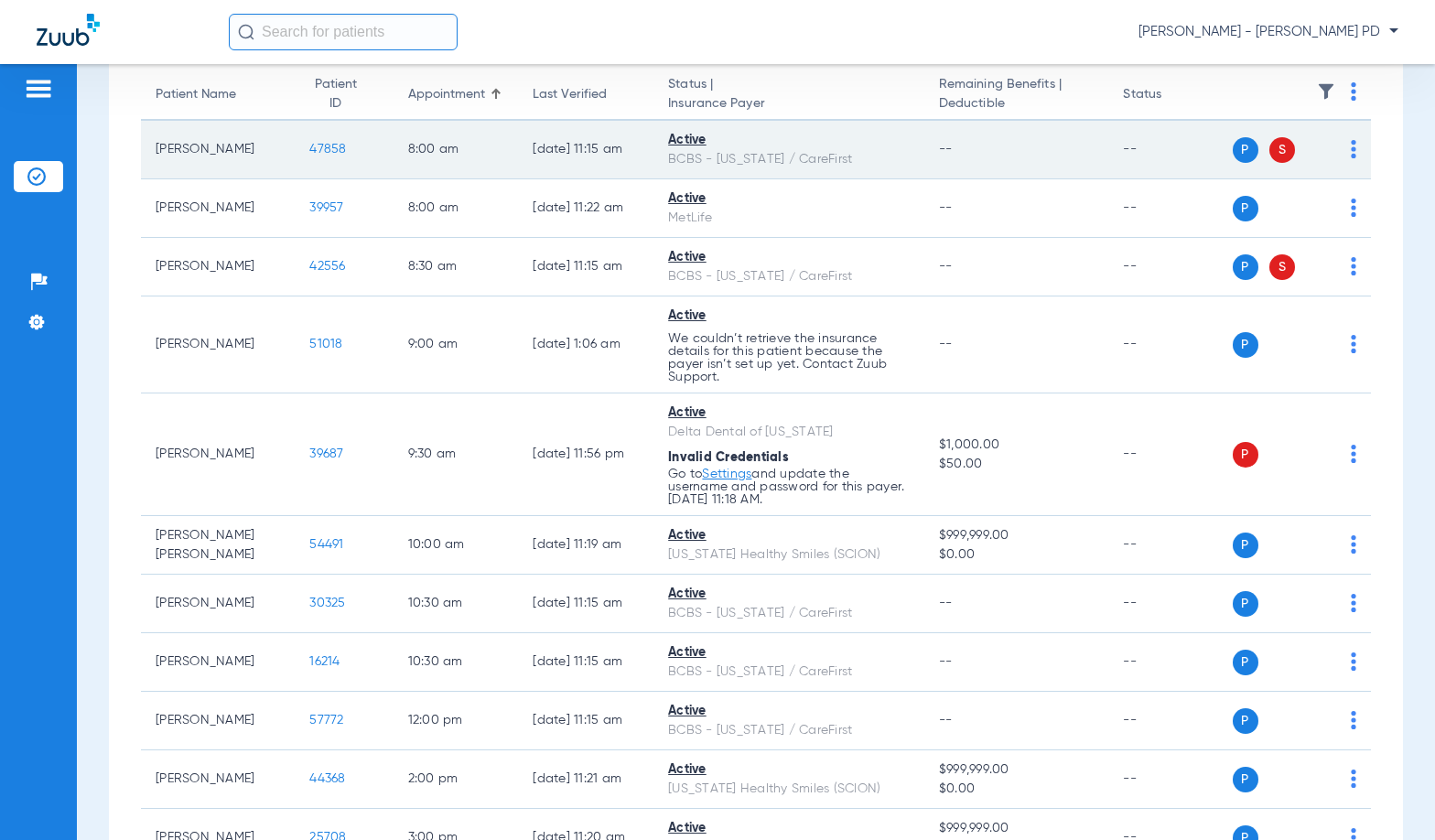 click on "47858" 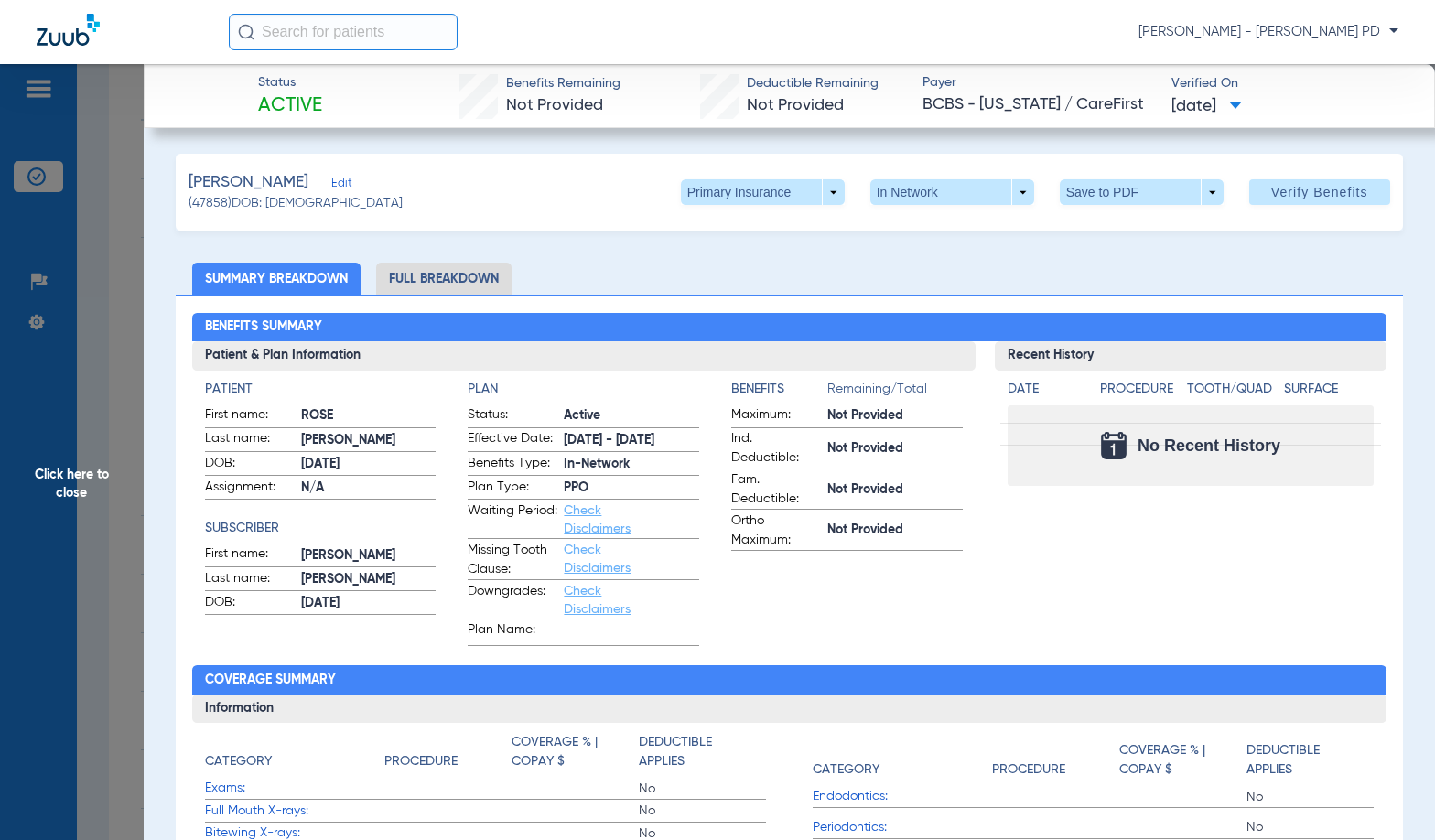 click on "Summary Breakdown   Full Breakdown" 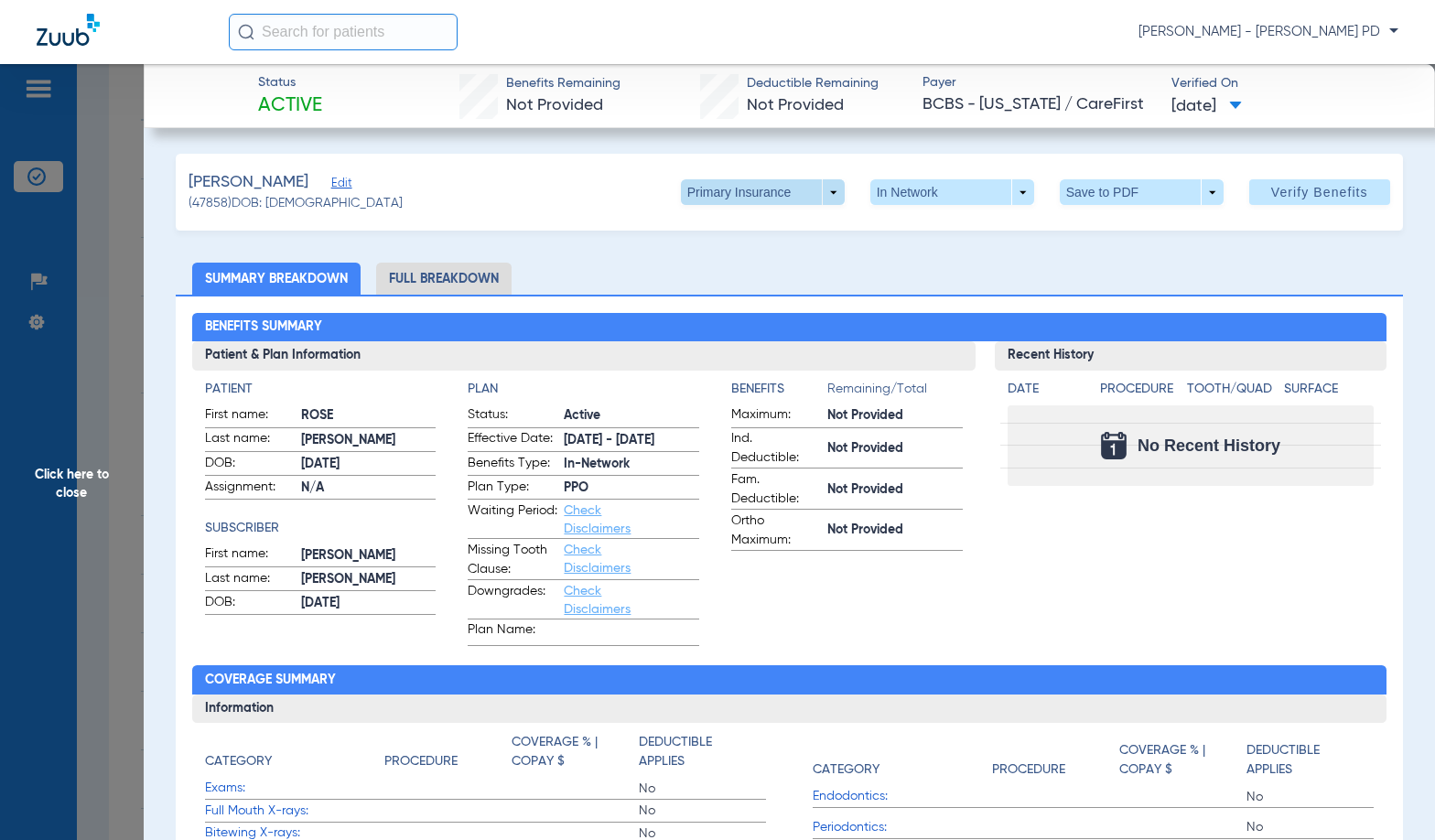 click 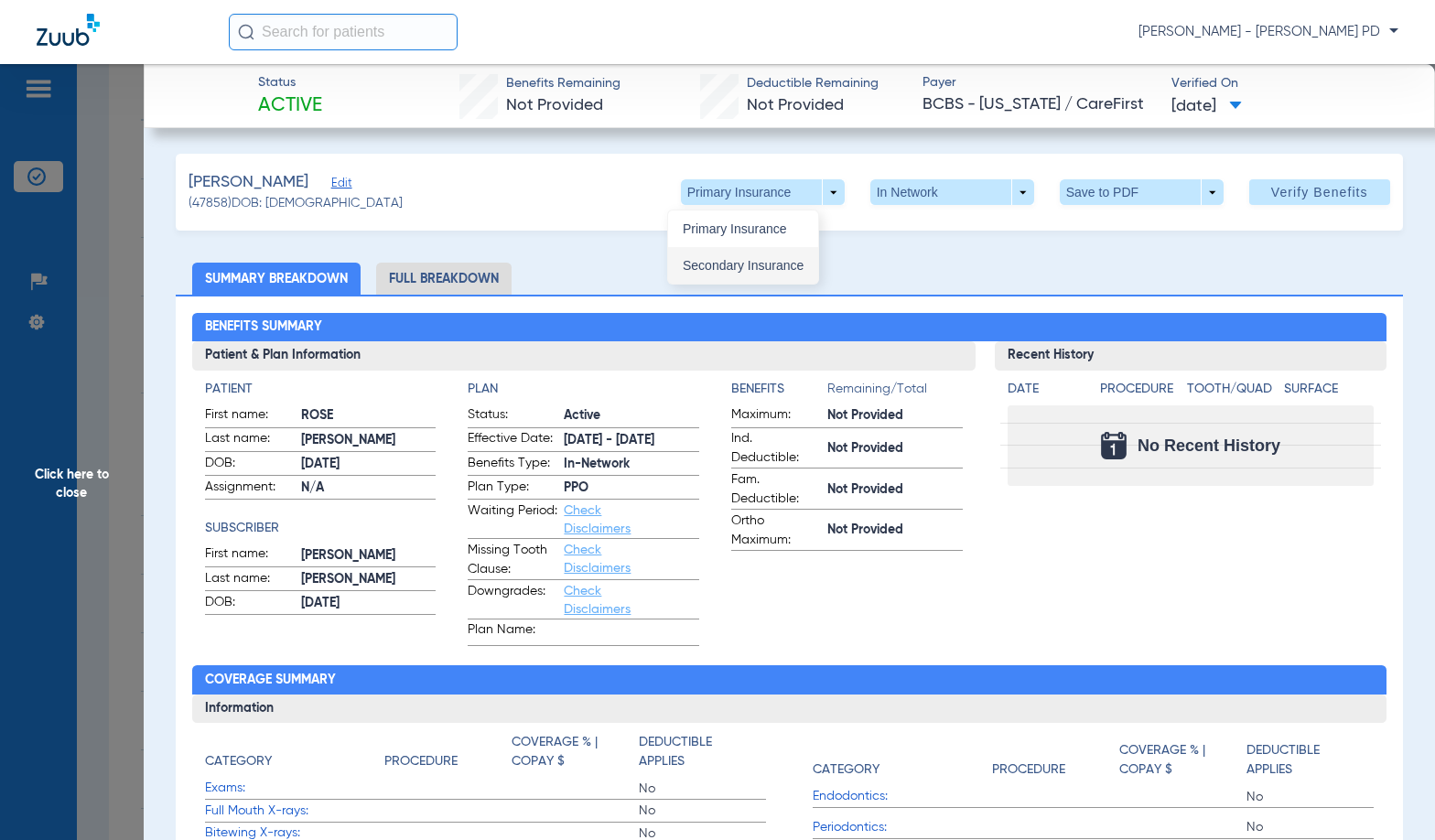 click on "Secondary Insurance" at bounding box center (743, 265) 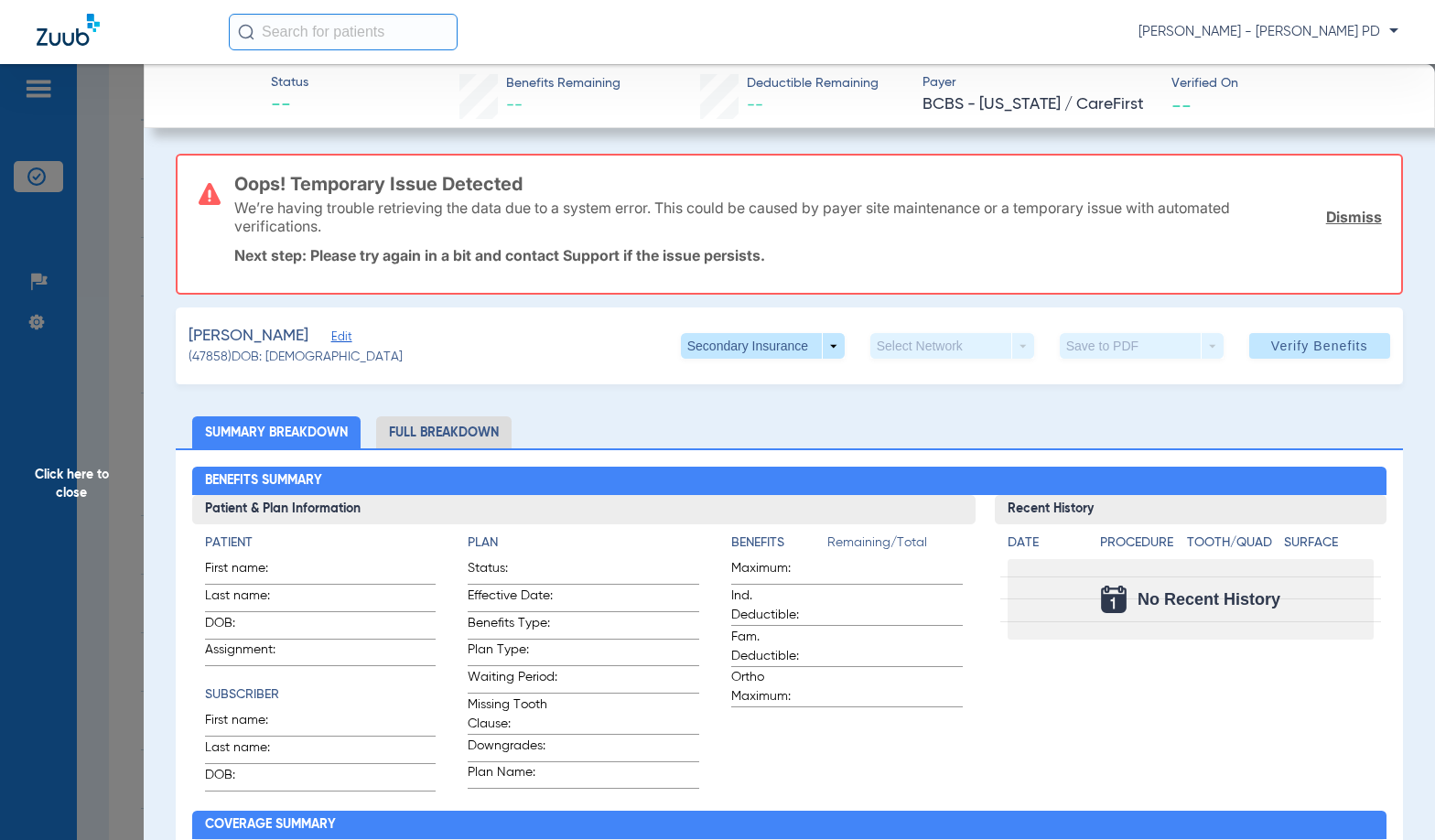 drag, startPoint x: 1270, startPoint y: 105, endPoint x: 1119, endPoint y: 3, distance: 182.22239 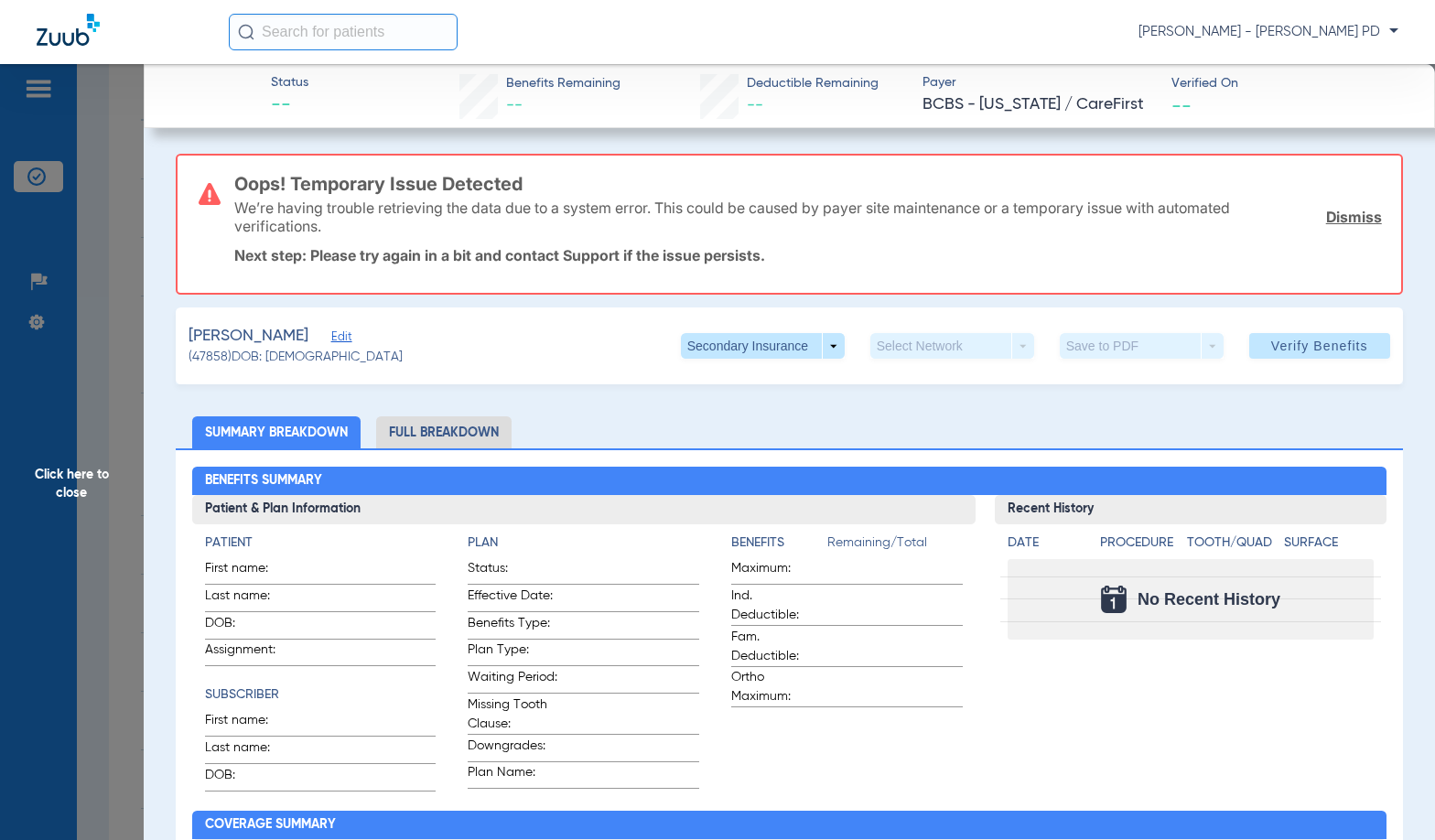 click on "Verified On
--" 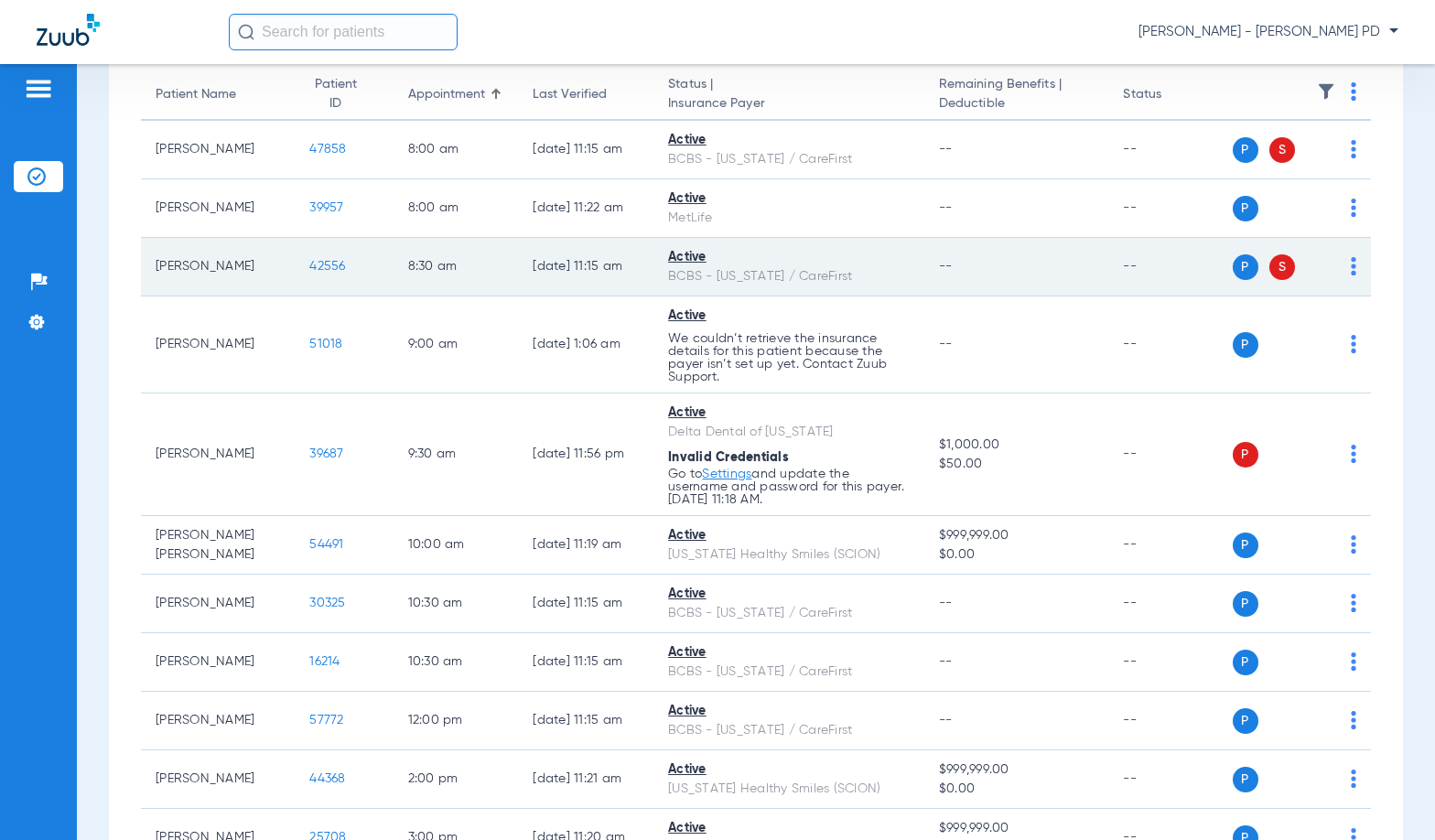 click on "42556" 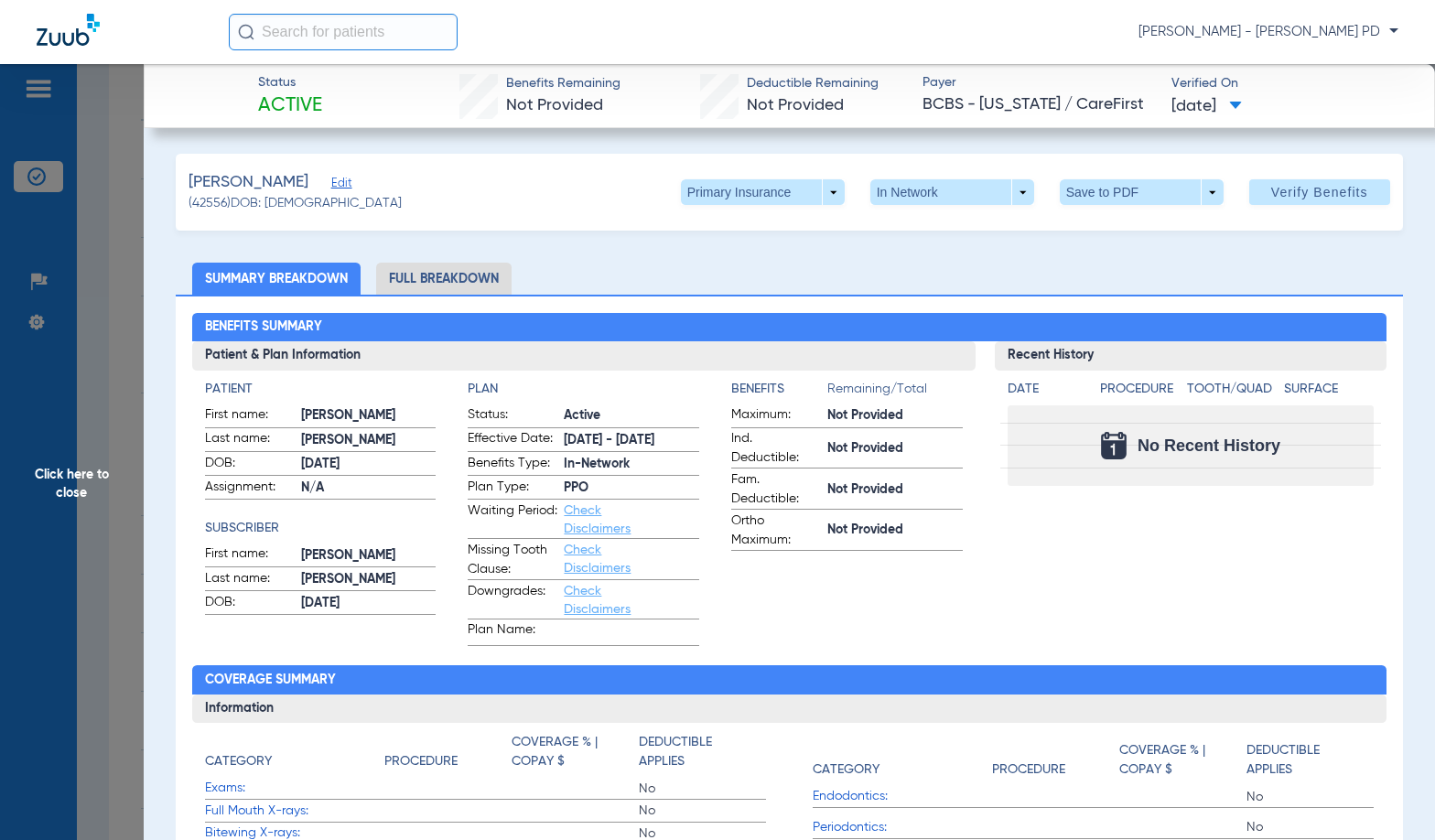 drag, startPoint x: 1273, startPoint y: 287, endPoint x: 818, endPoint y: 48, distance: 513.95 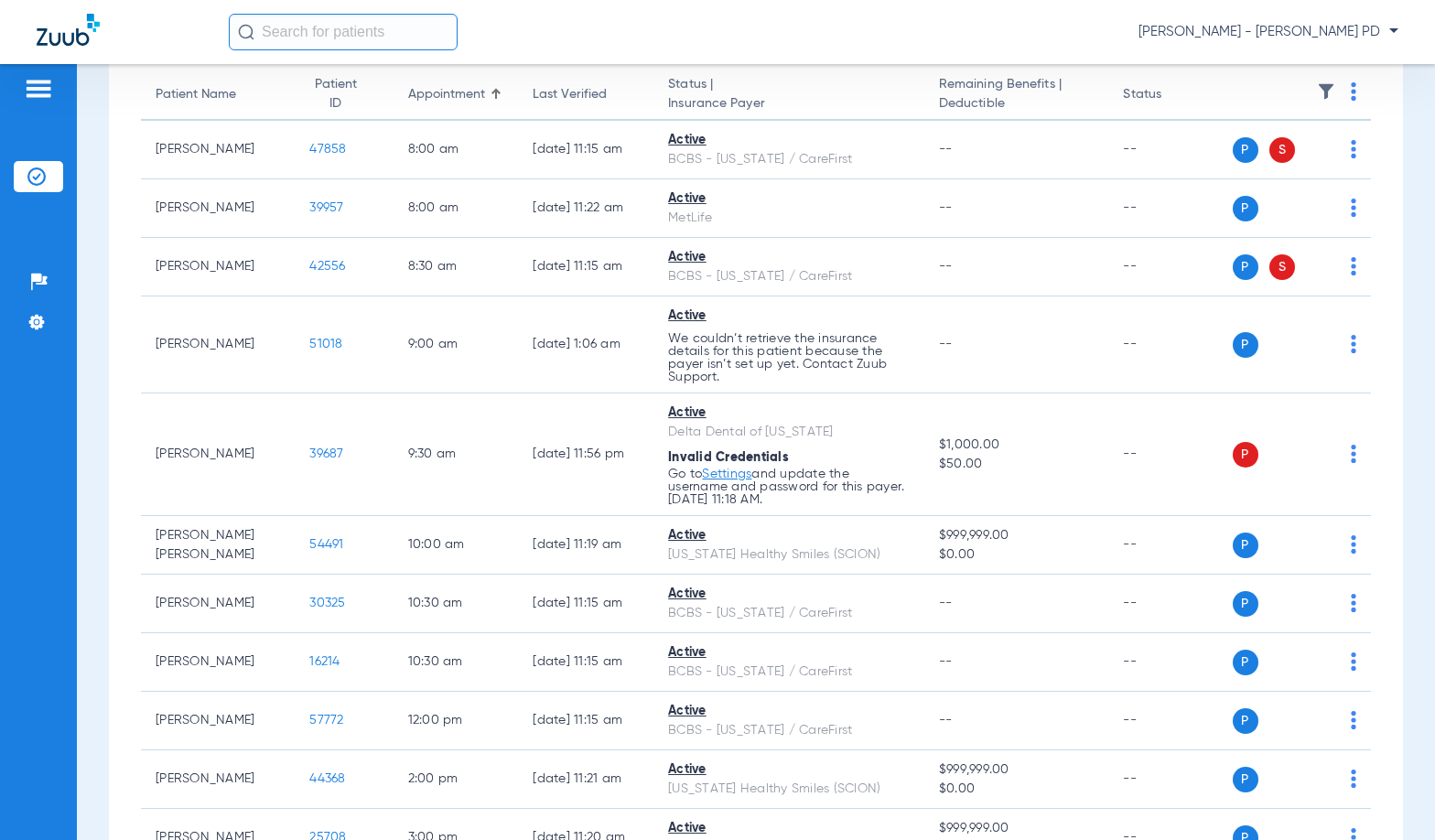drag, startPoint x: 1427, startPoint y: 59, endPoint x: 1313, endPoint y: 4, distance: 126.5741 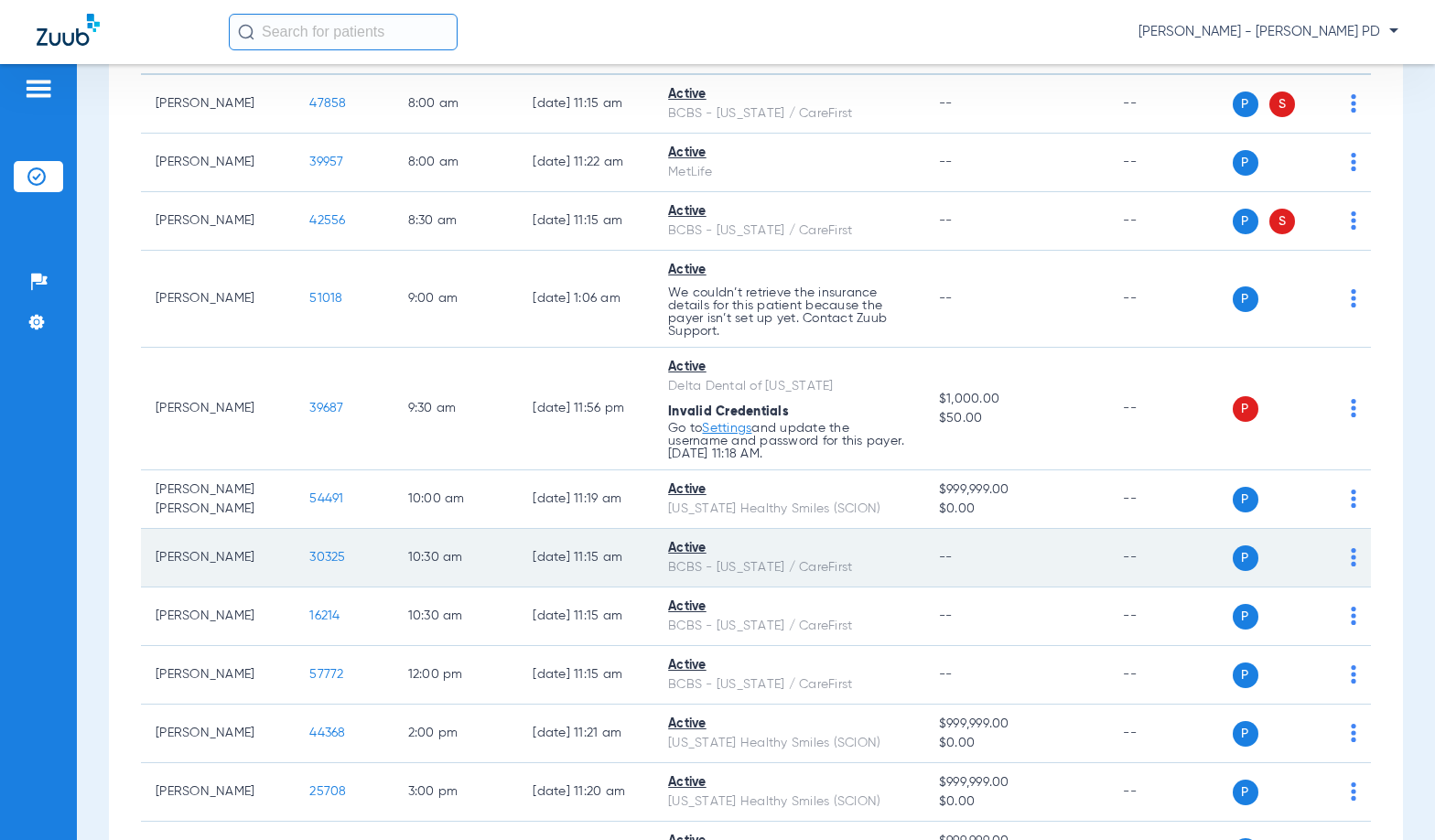 scroll, scrollTop: 275, scrollLeft: 0, axis: vertical 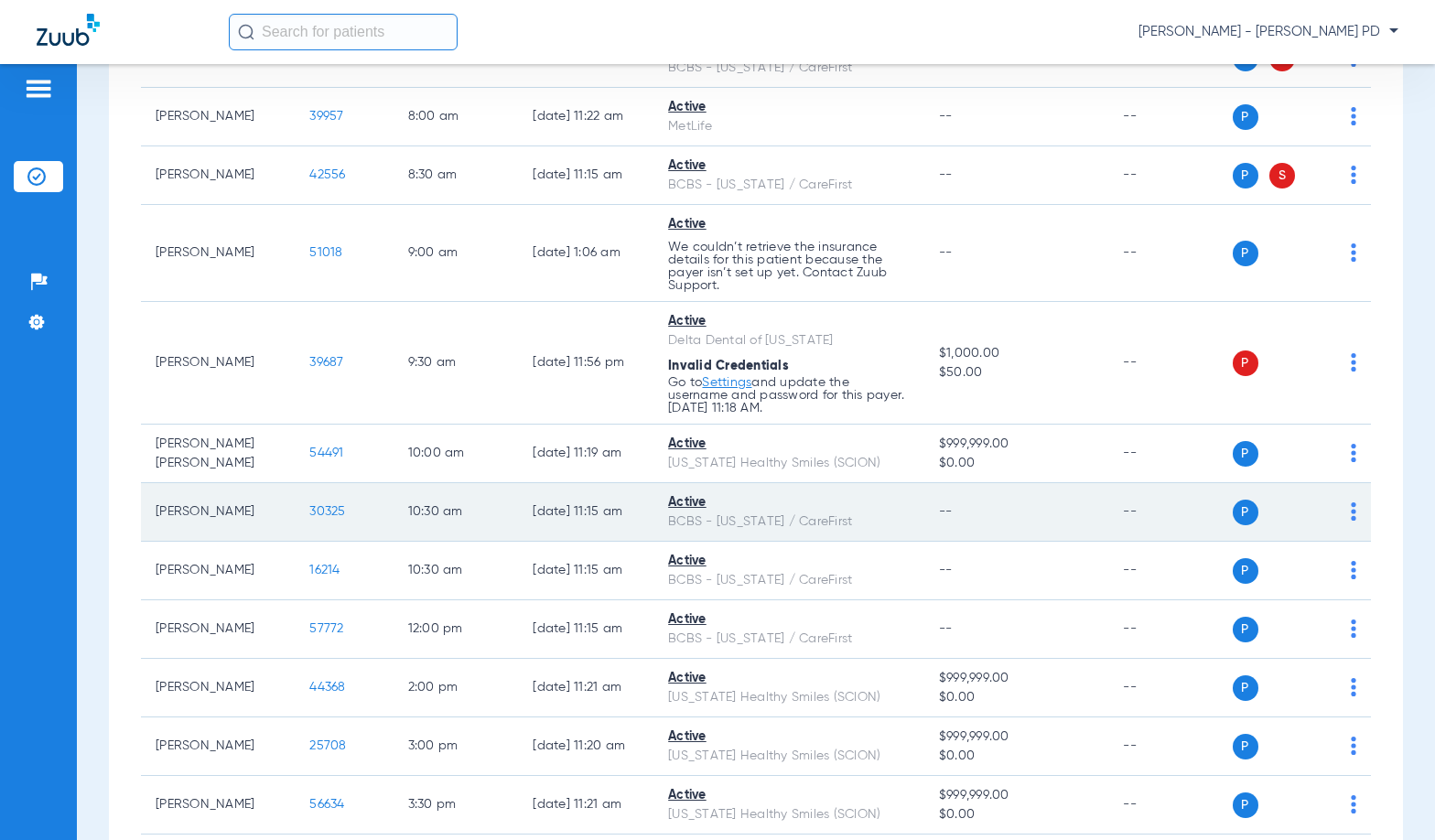 click on "30325" 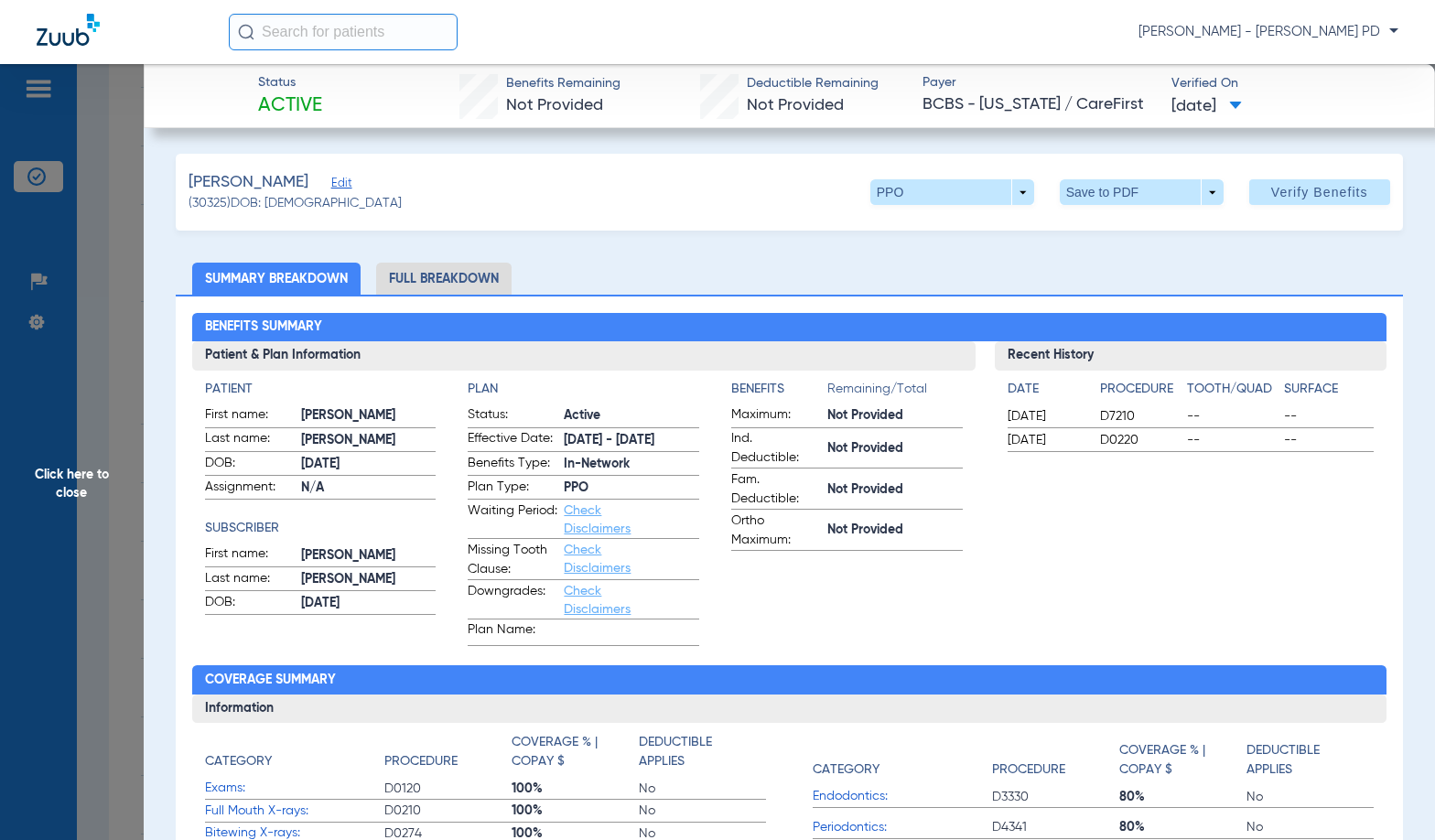 drag, startPoint x: 1285, startPoint y: 264, endPoint x: 1192, endPoint y: 251, distance: 93.90421 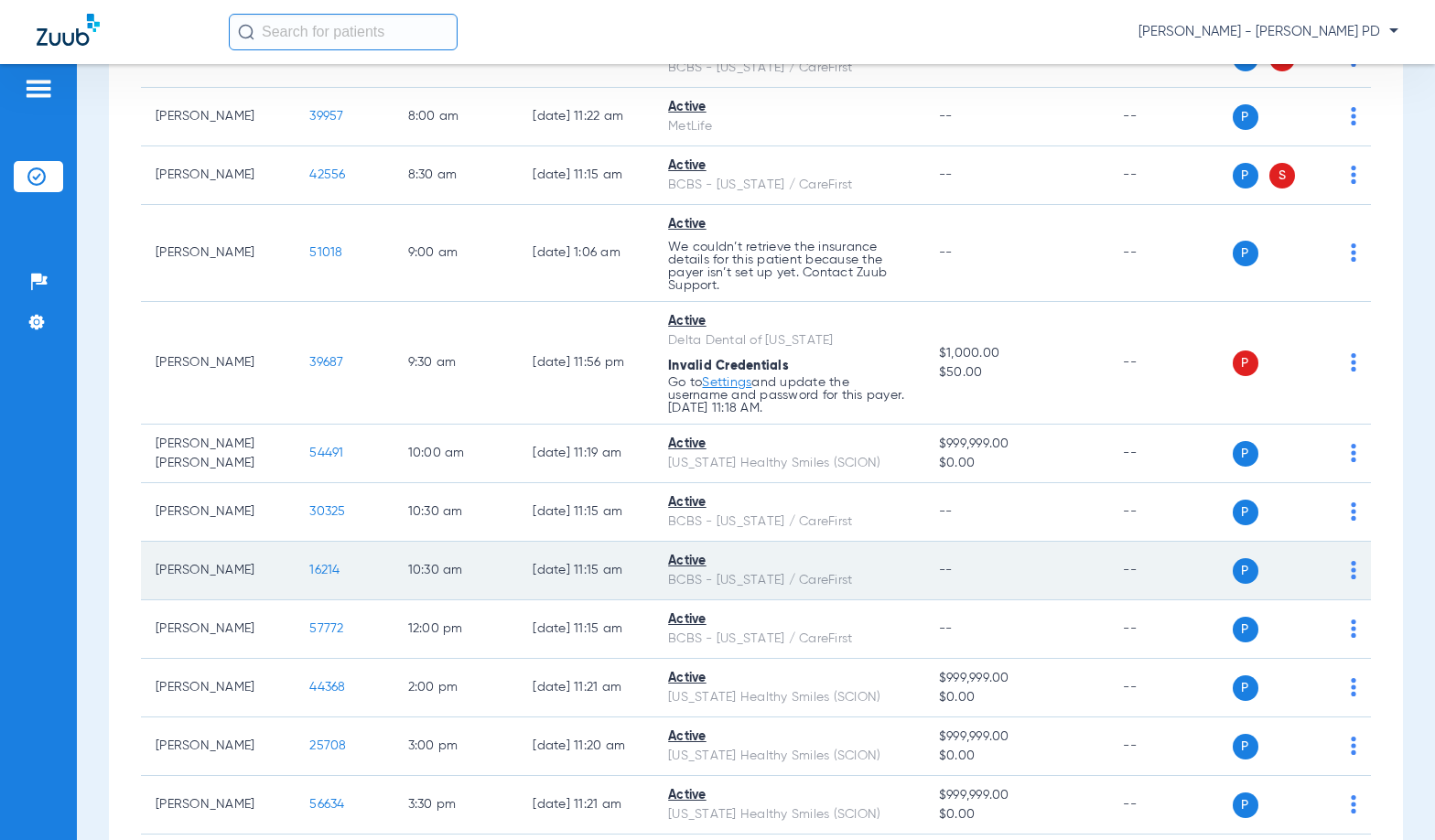 click on "16214" 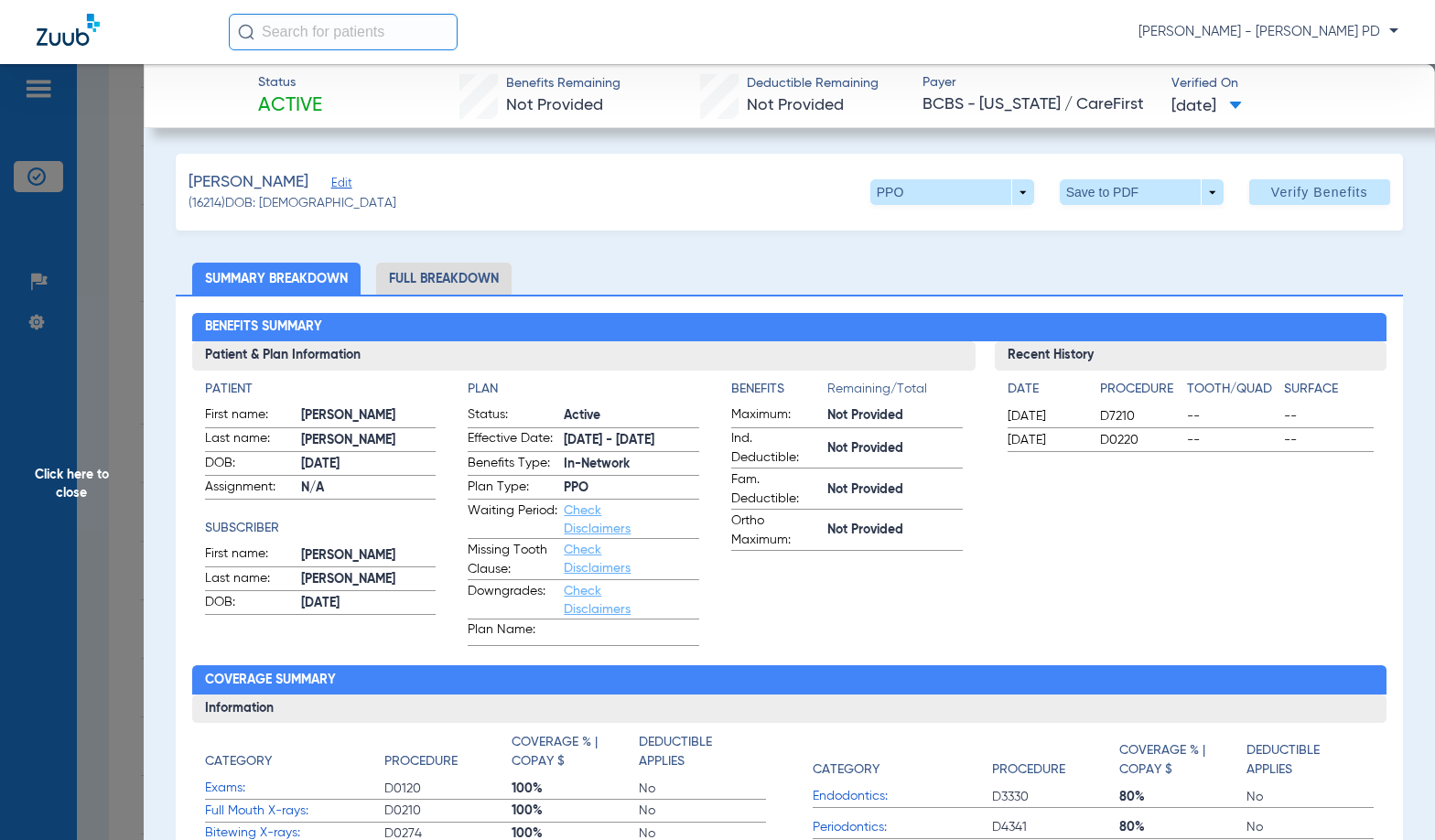 drag, startPoint x: 1273, startPoint y: 269, endPoint x: 750, endPoint y: 298, distance: 523.803 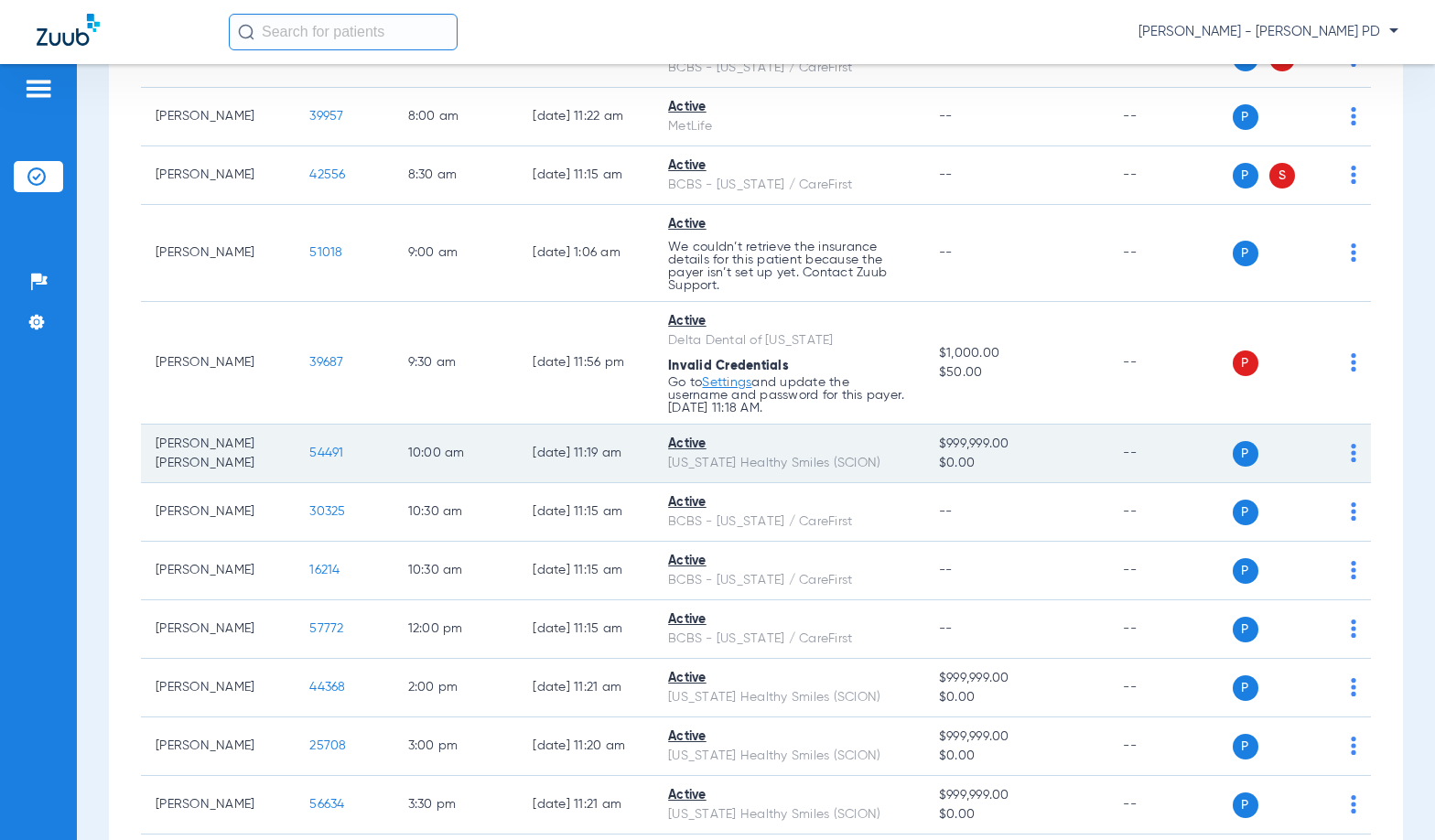 click on "54491" 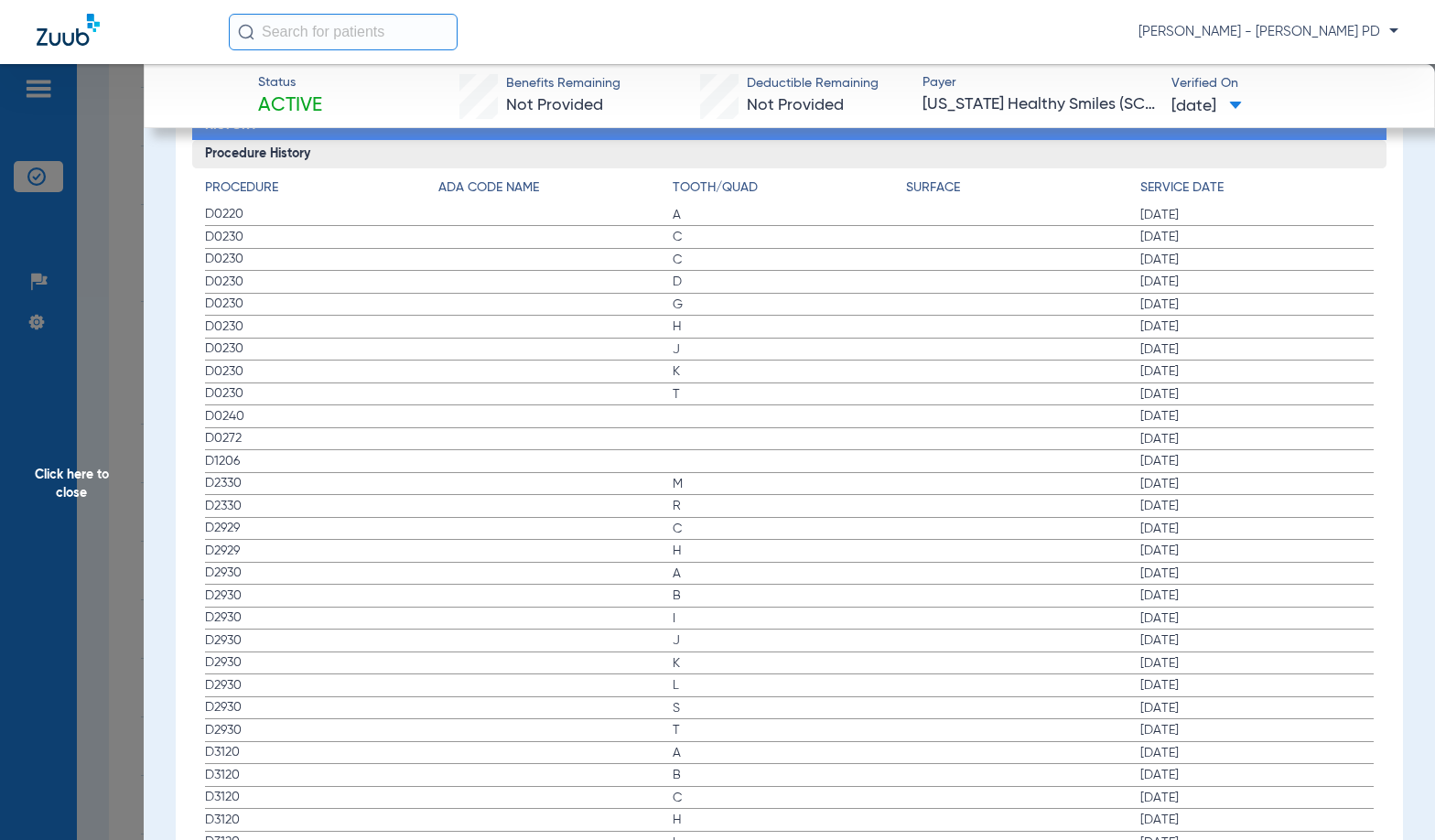 scroll, scrollTop: 2221, scrollLeft: 0, axis: vertical 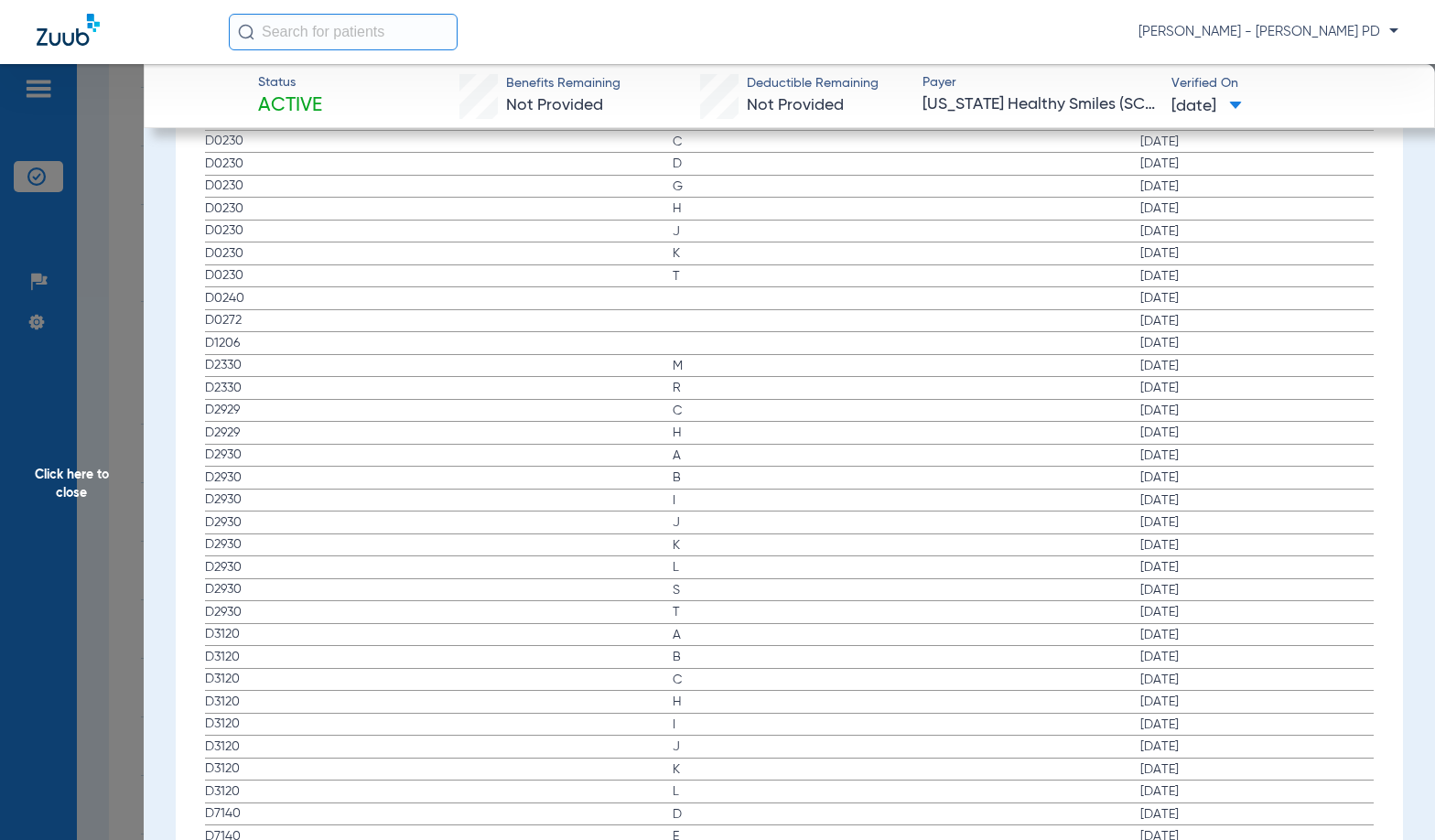 drag, startPoint x: 1288, startPoint y: 219, endPoint x: 1075, endPoint y: 81, distance: 253.79716 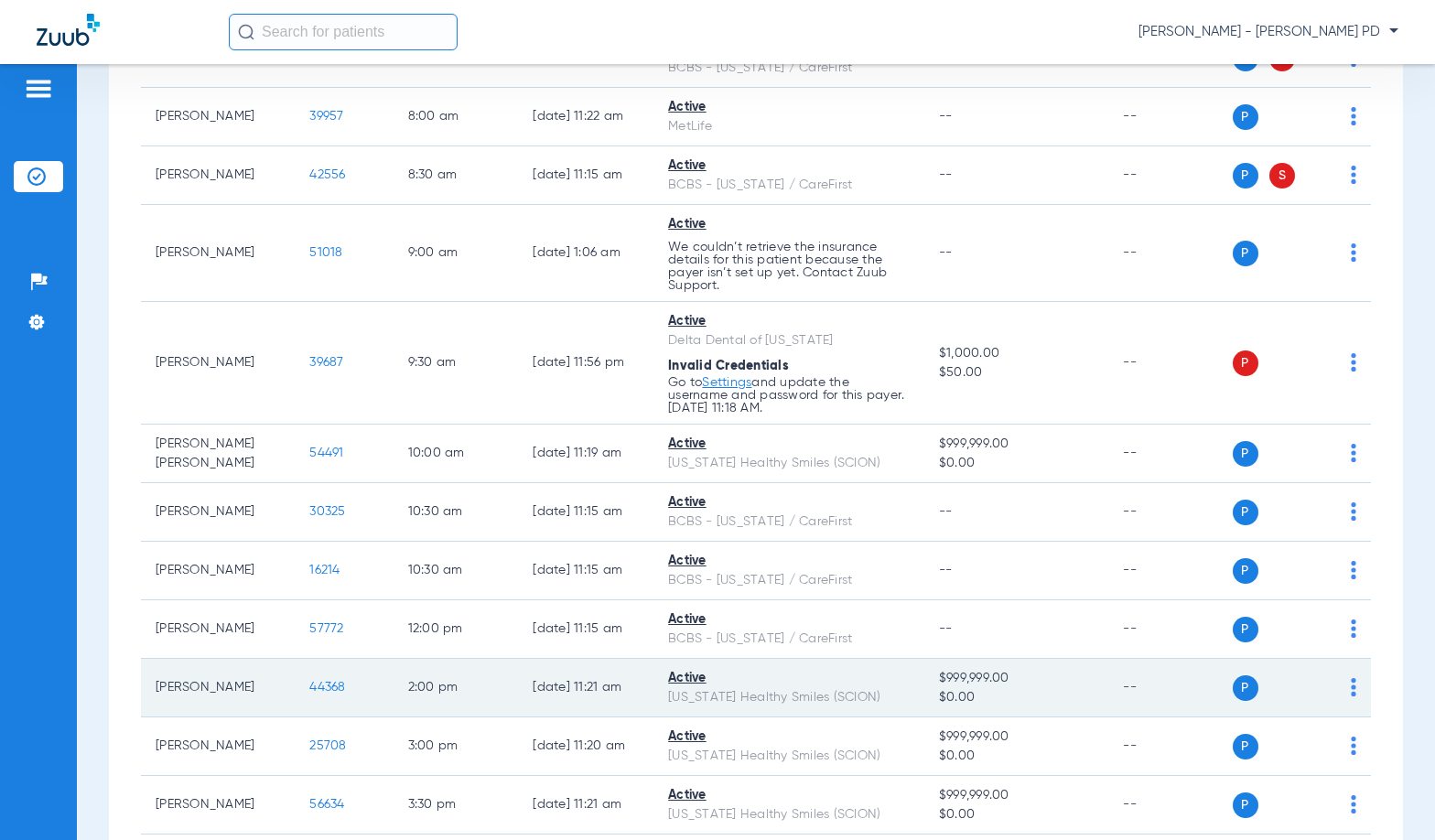 scroll, scrollTop: 445, scrollLeft: 0, axis: vertical 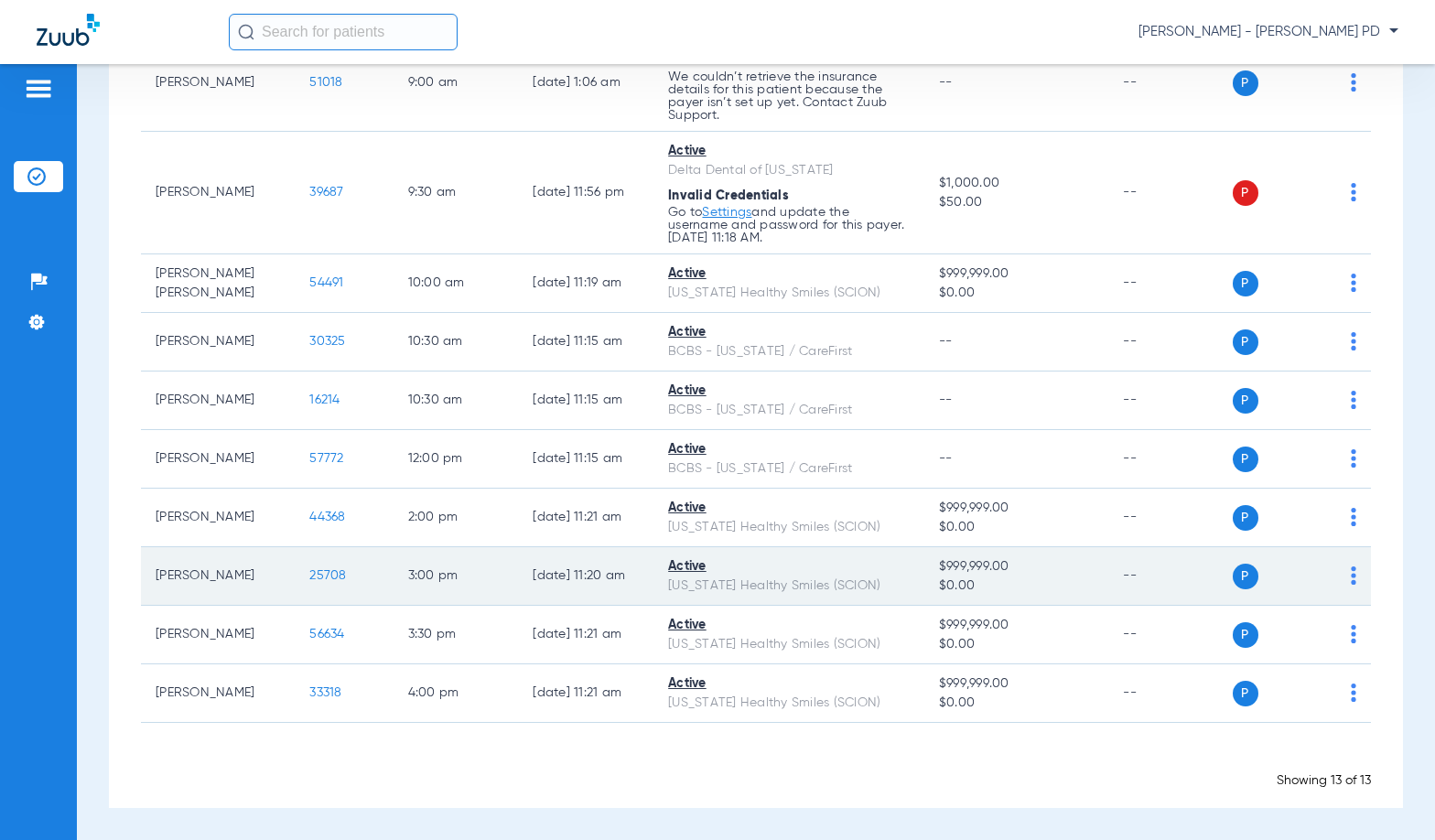click on "25708" 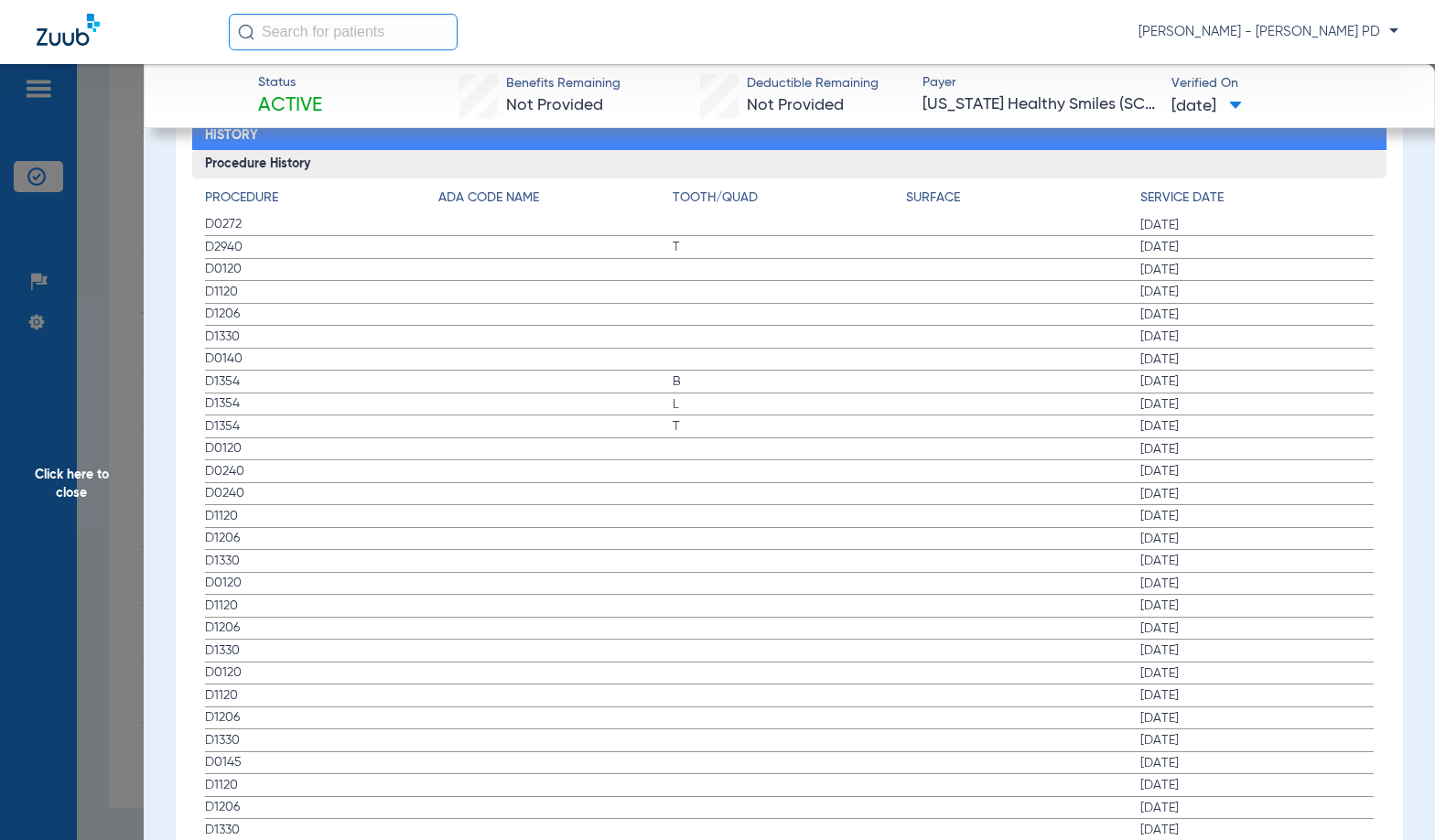 scroll, scrollTop: 2105, scrollLeft: 0, axis: vertical 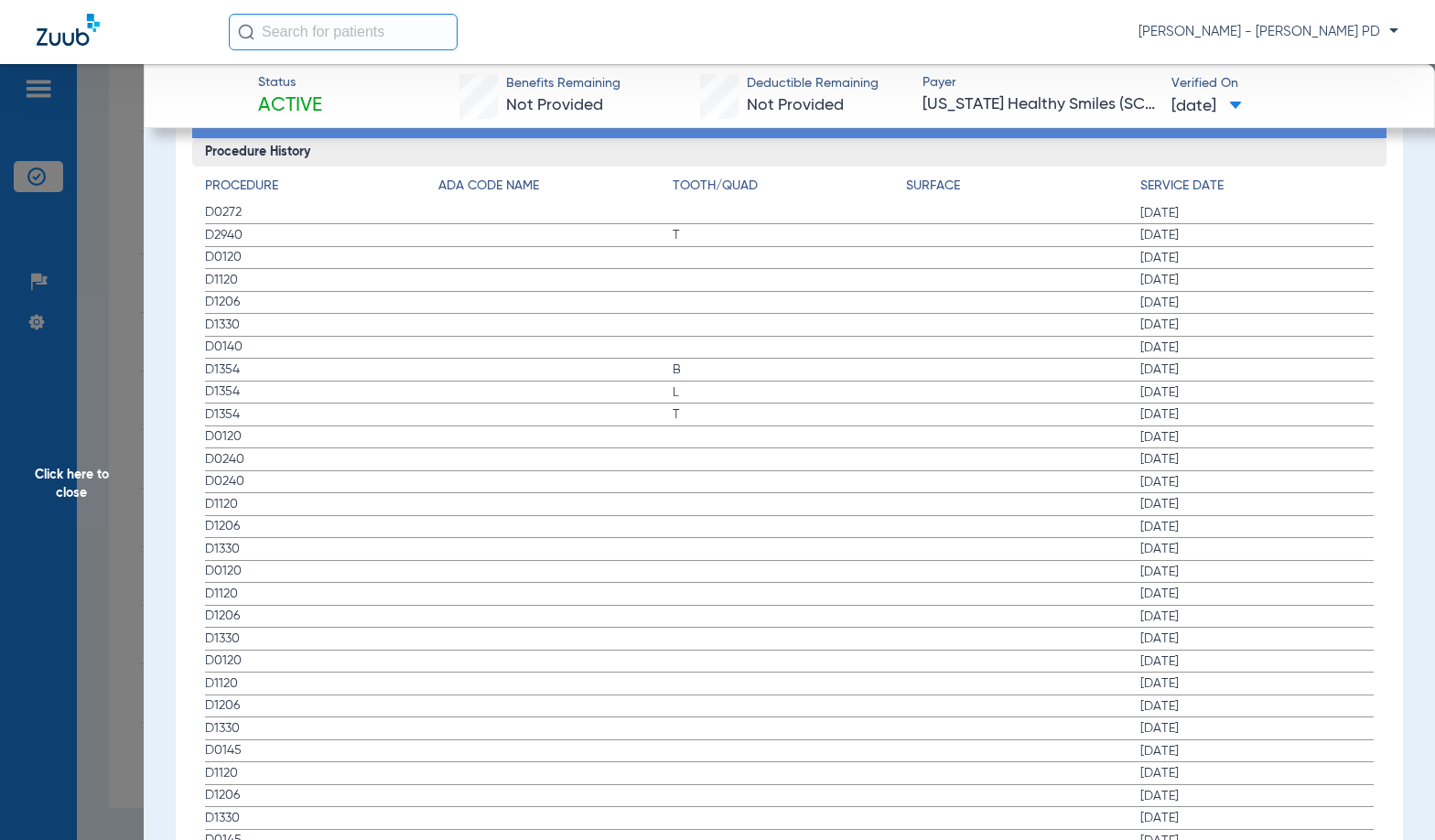 click on "[DATE]" 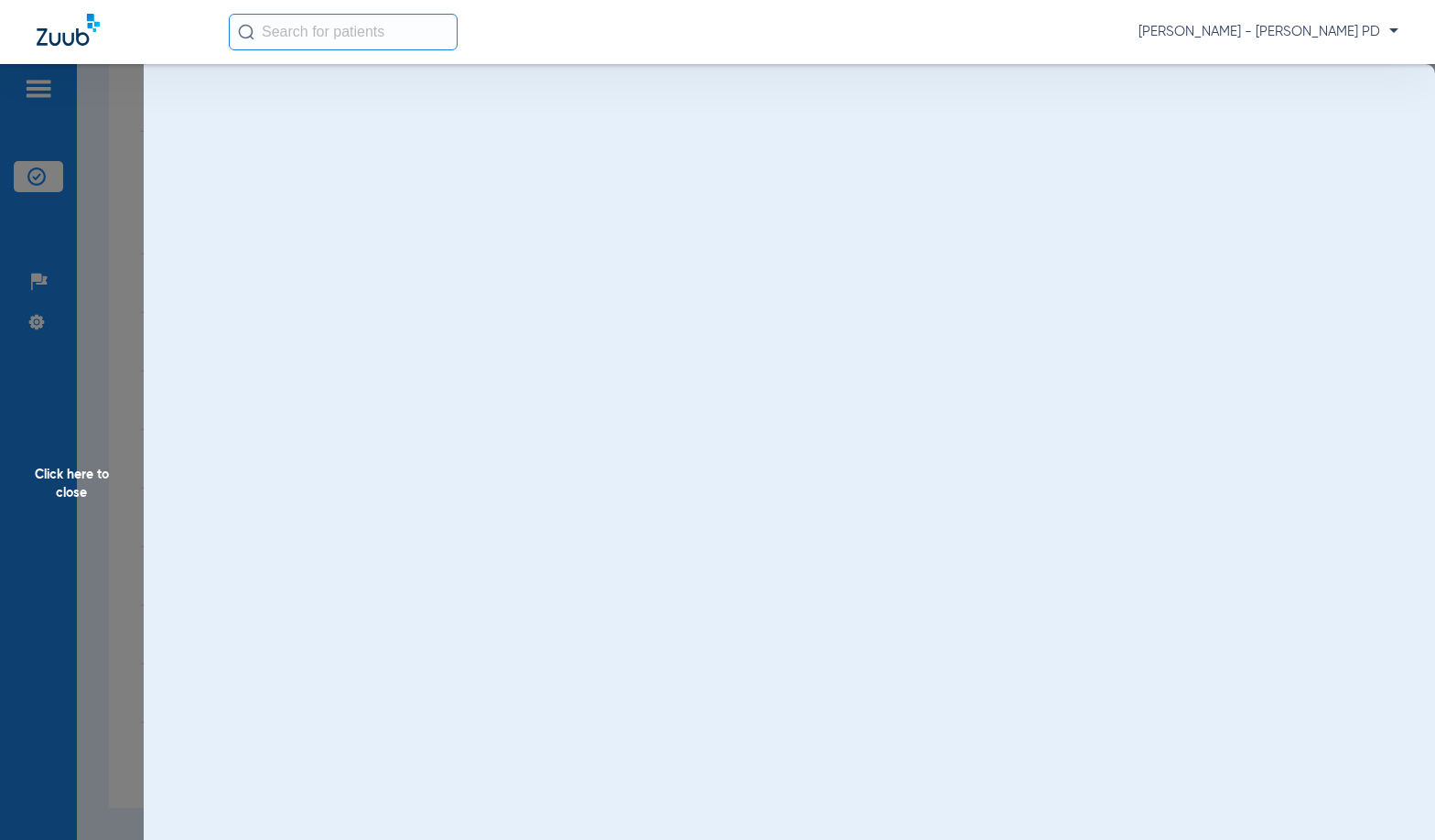 scroll, scrollTop: 0, scrollLeft: 0, axis: both 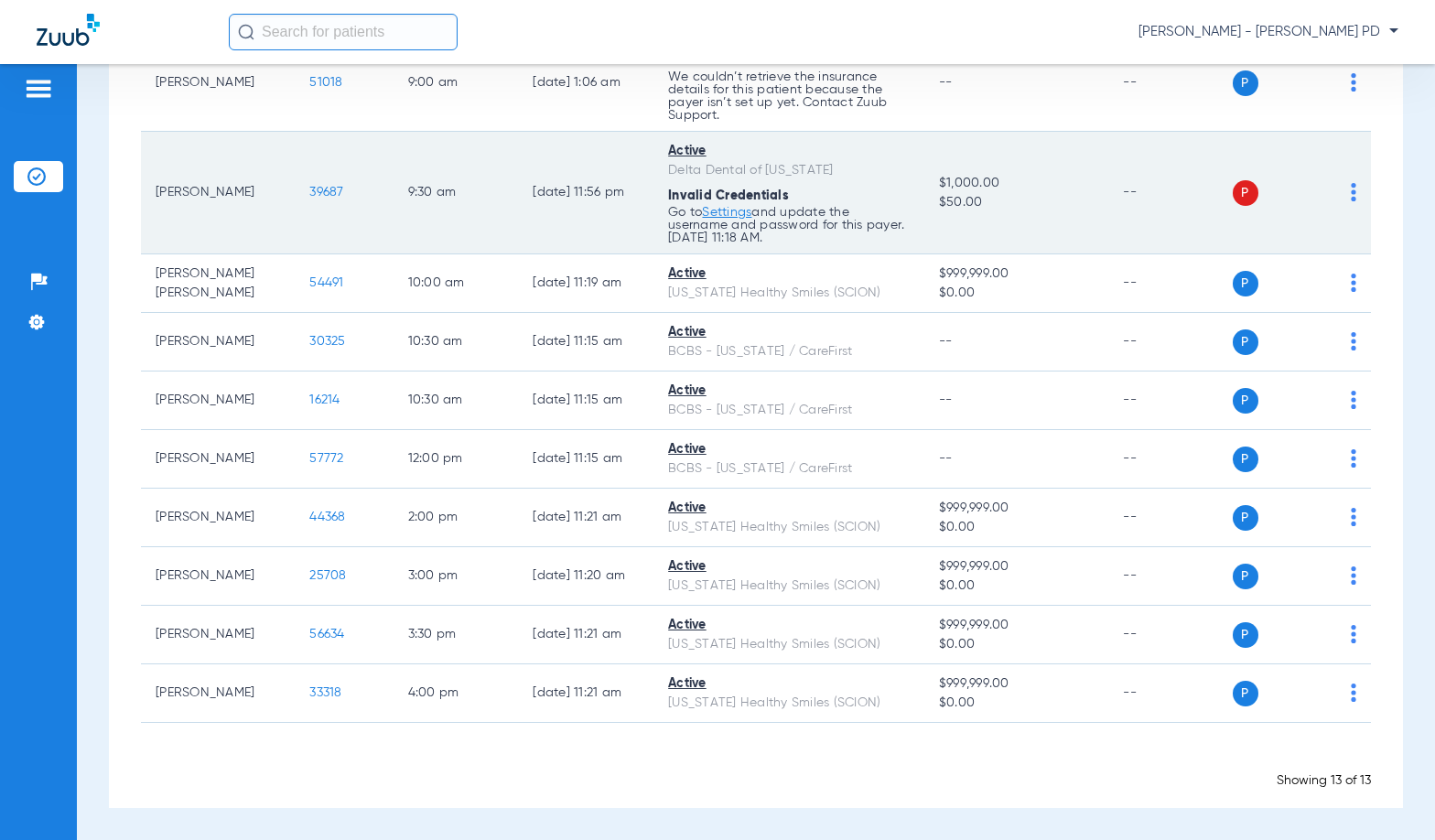 drag, startPoint x: 1180, startPoint y: 179, endPoint x: 1175, endPoint y: 191, distance: 13 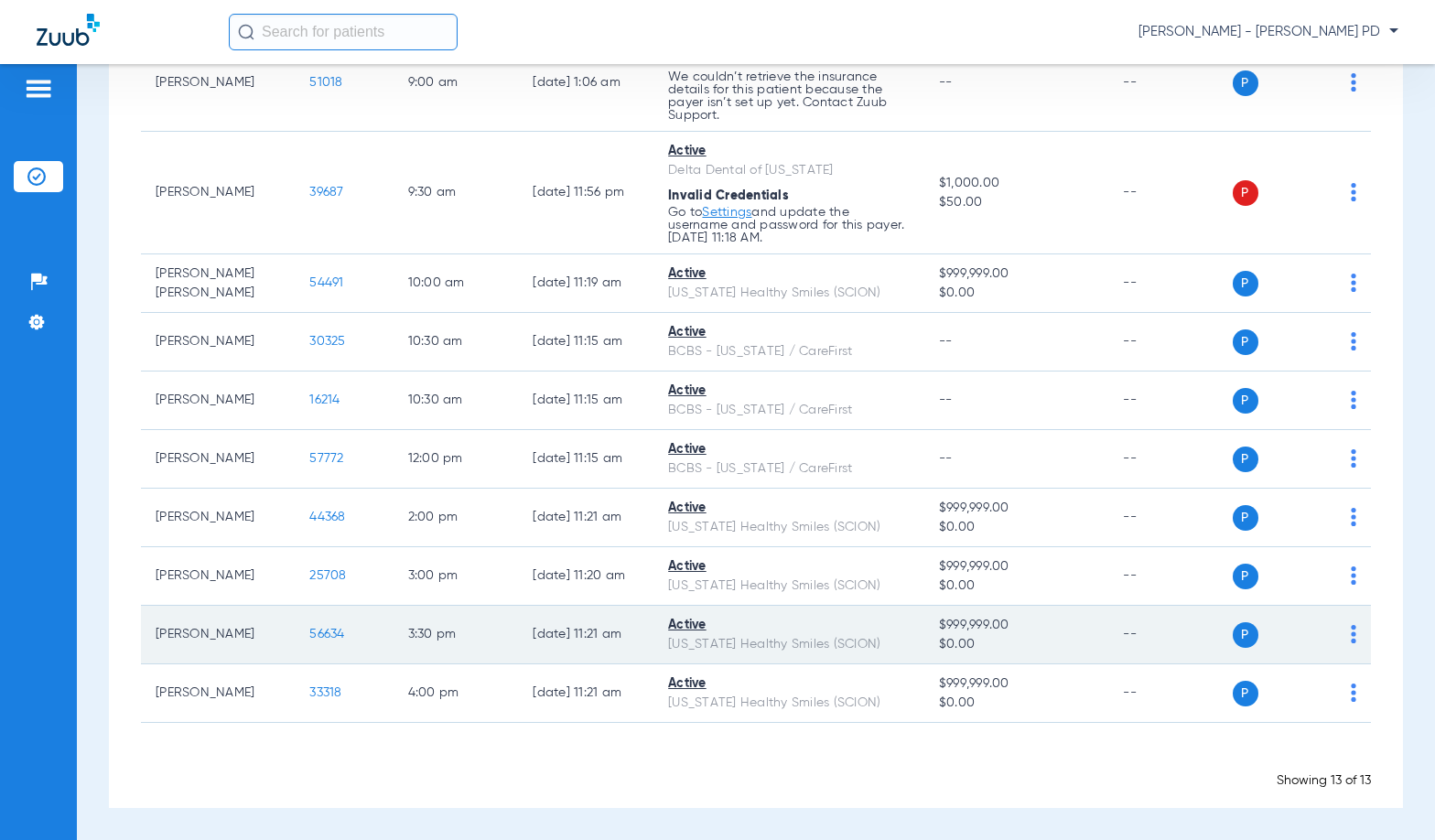 click on "56634" 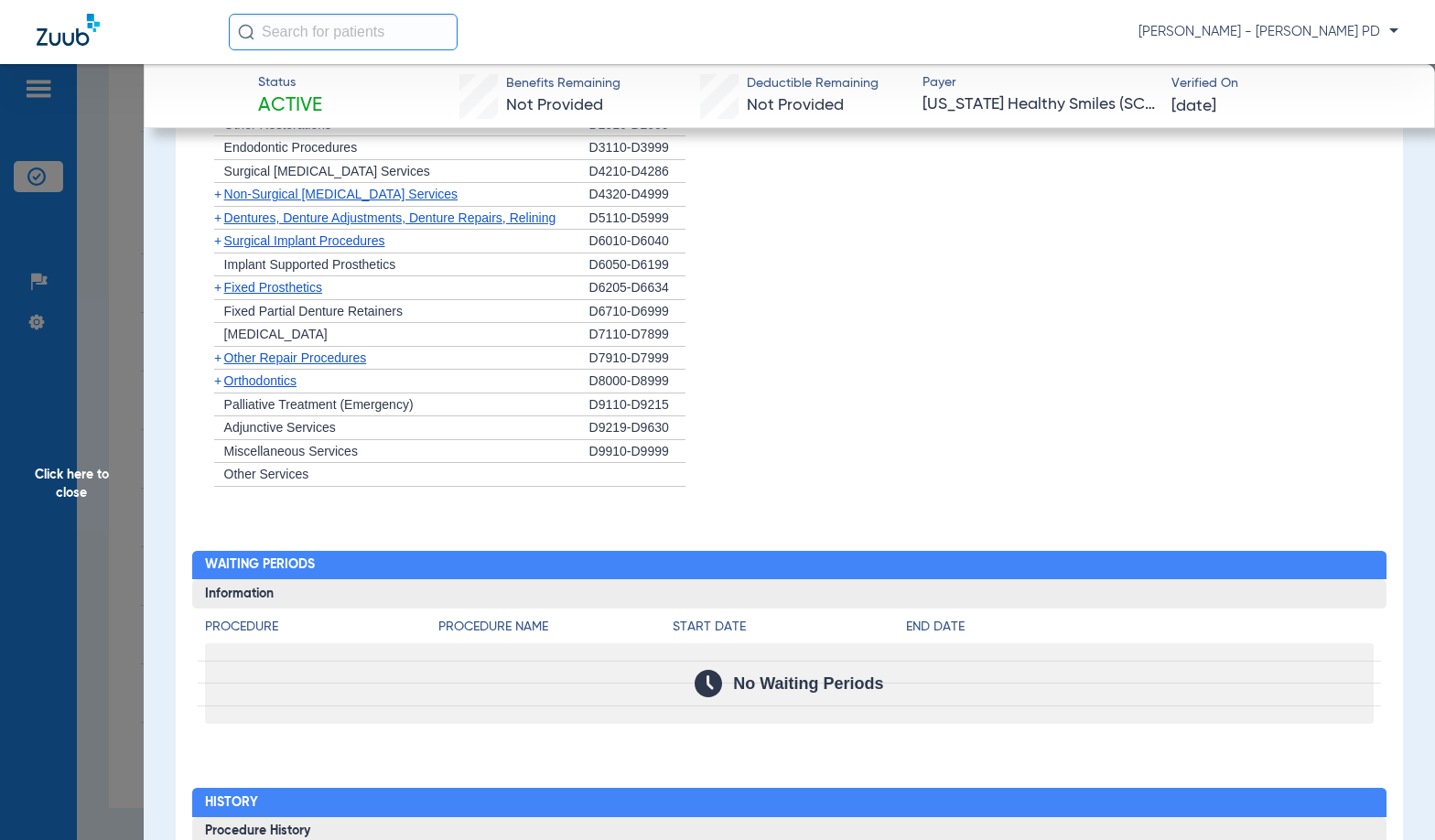 scroll, scrollTop: 1589, scrollLeft: 0, axis: vertical 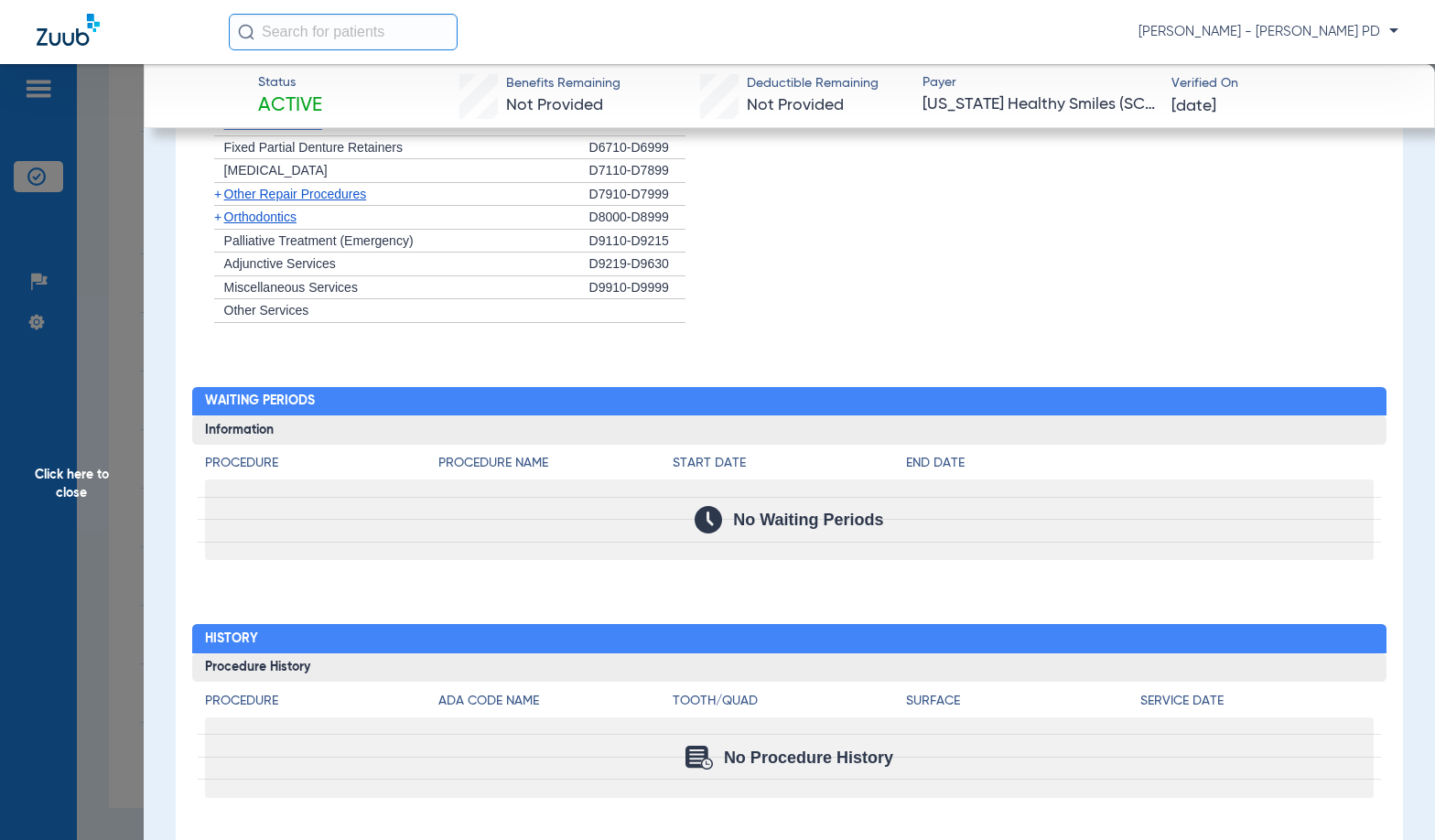 drag, startPoint x: 1322, startPoint y: 312, endPoint x: 1132, endPoint y: 145, distance: 252.96 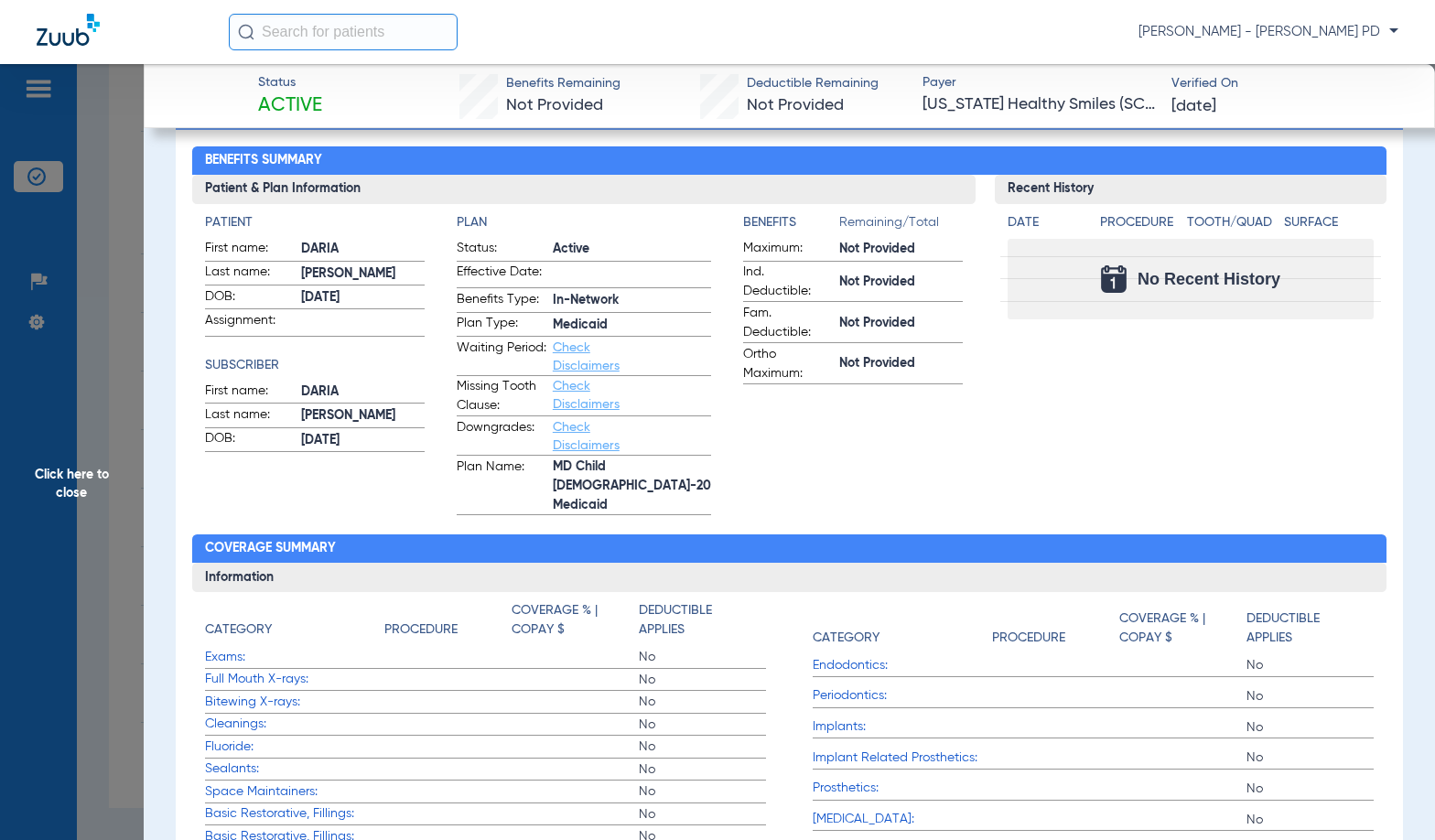 scroll, scrollTop: 0, scrollLeft: 0, axis: both 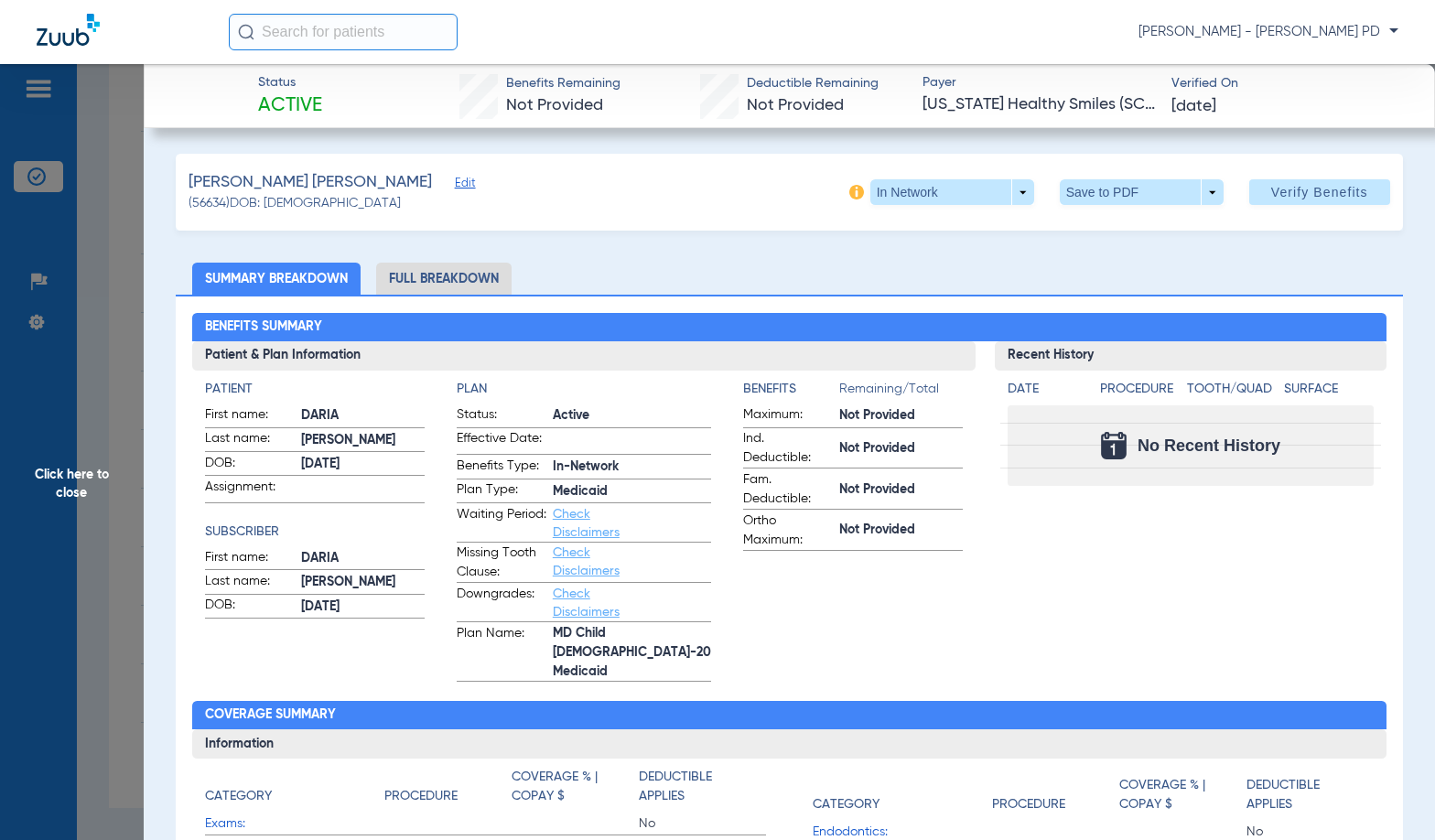 click on "Click here to close" 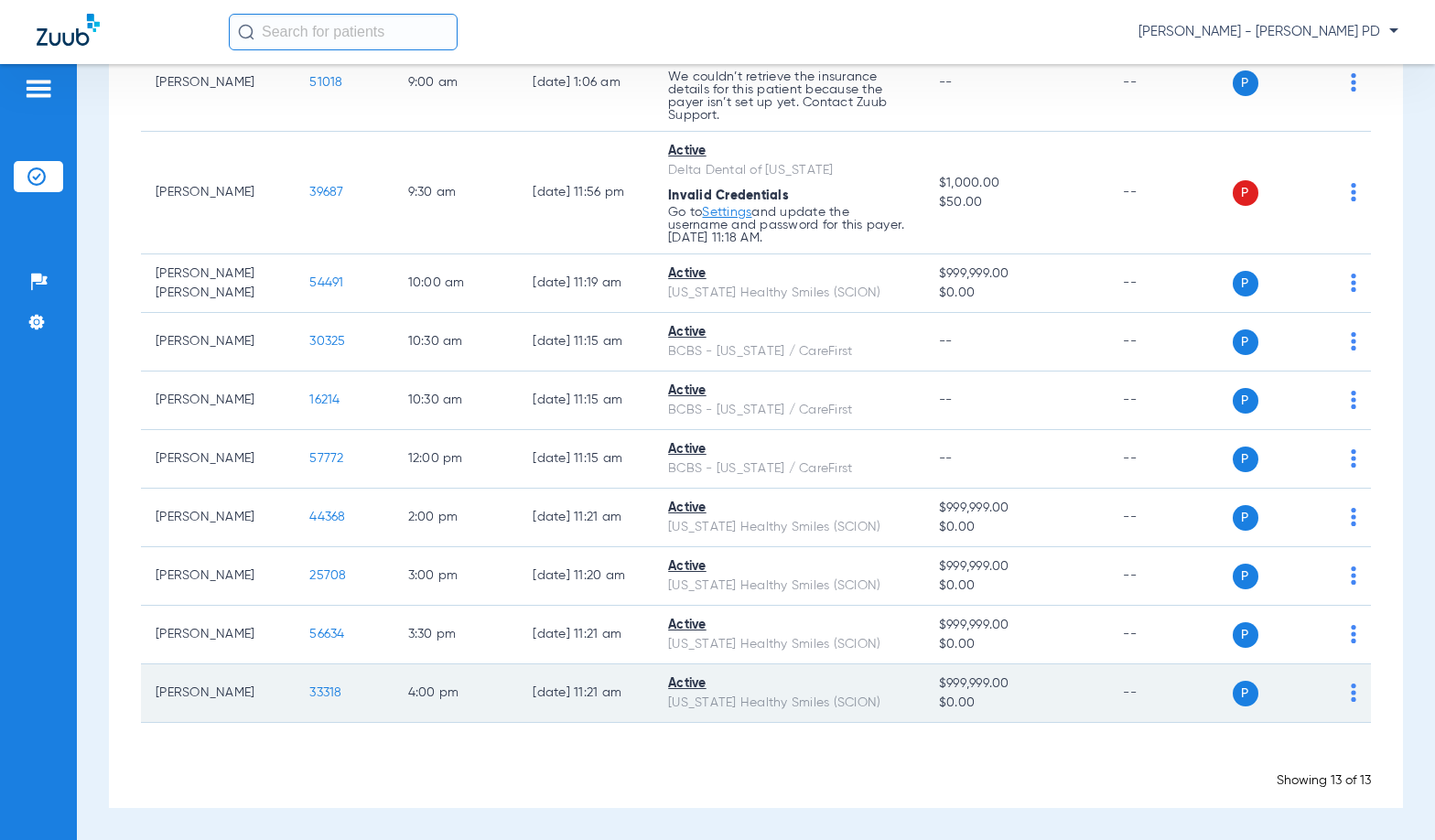 click on "33318" 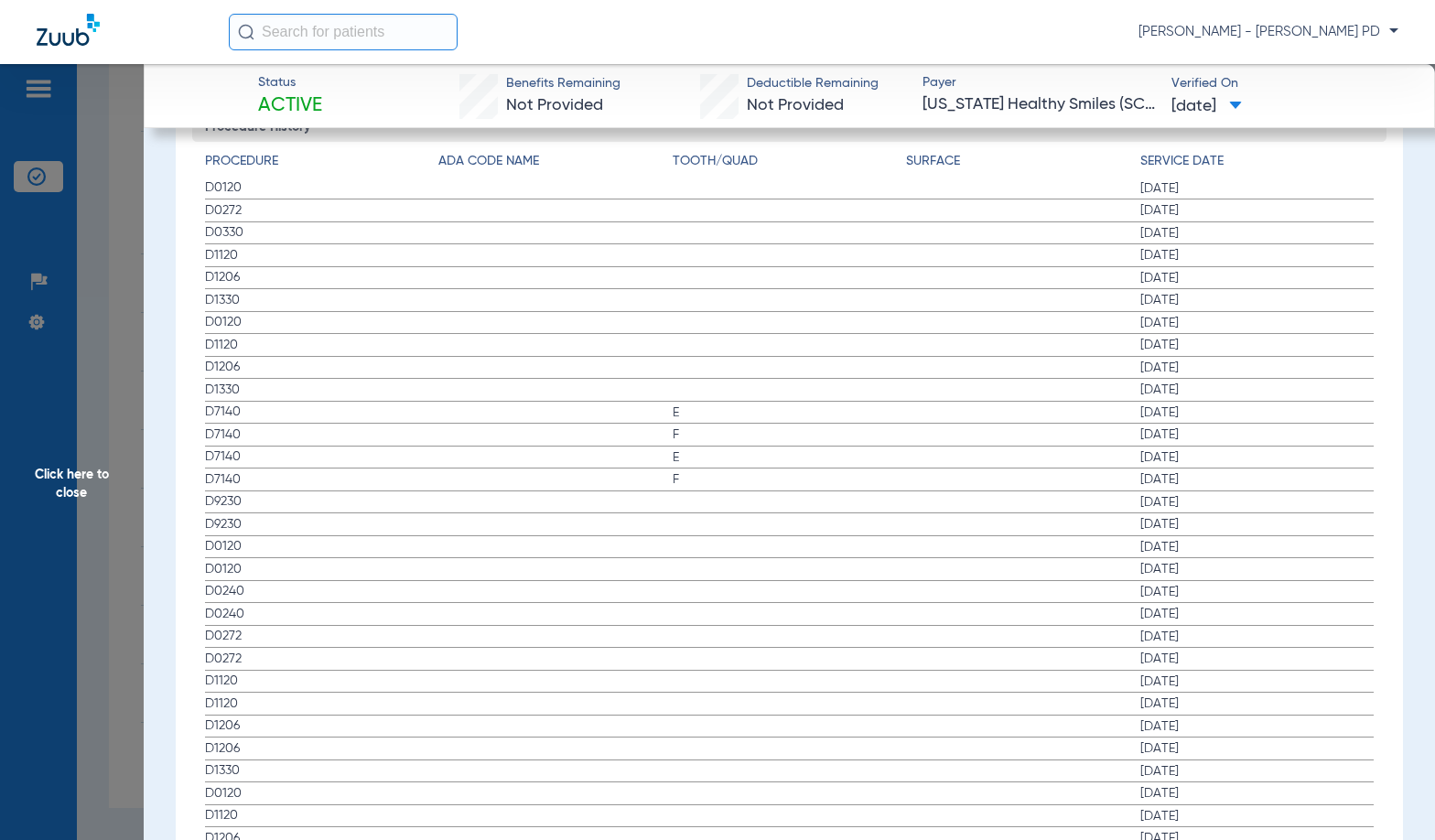 scroll, scrollTop: 1946, scrollLeft: 0, axis: vertical 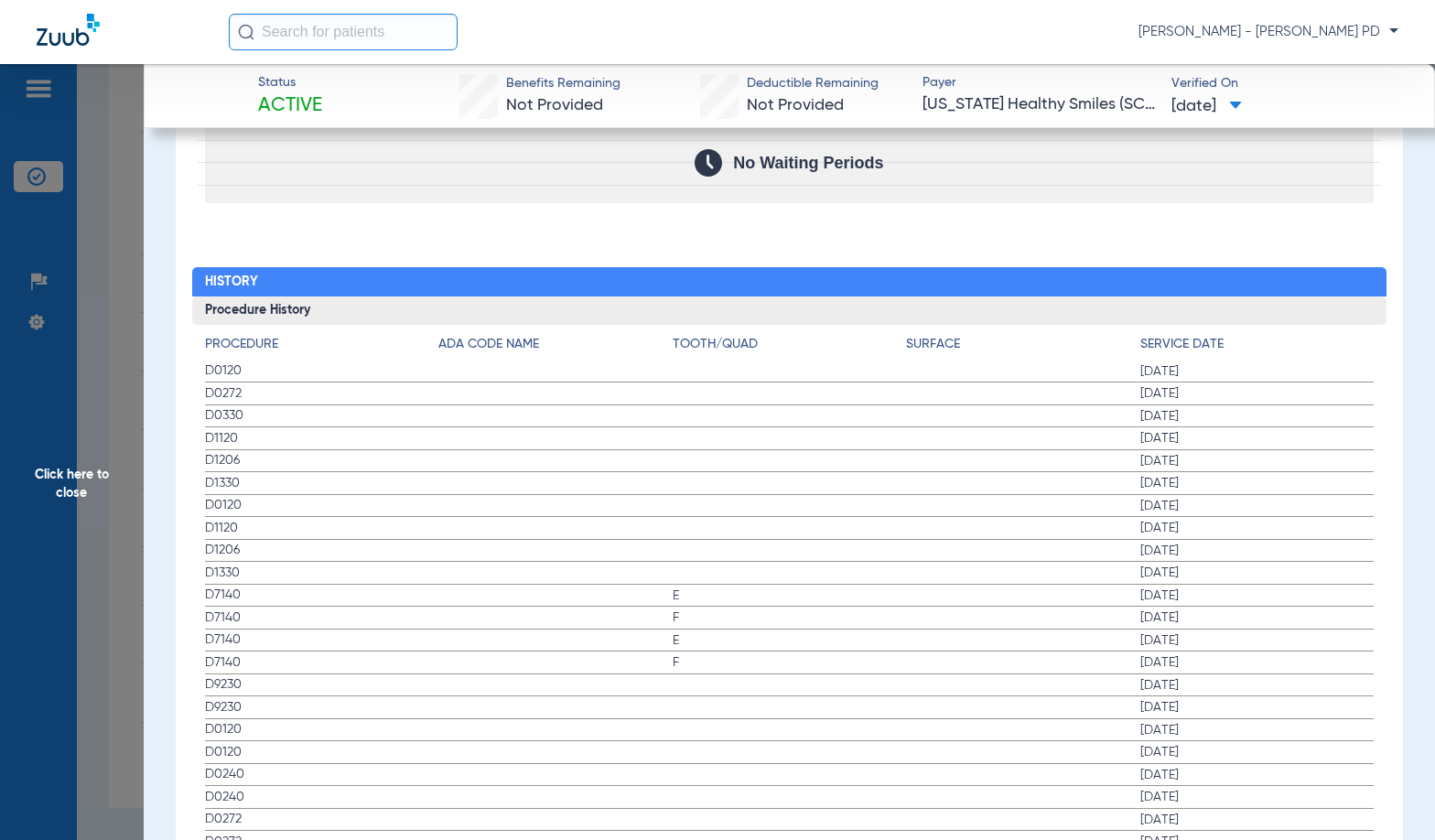 click on "Procedure Benefits Disclaimers The Service History displayed above is the last date of service for a limited set of procedure codes, regardless of the provider who performed the service. Search  Filter for My ADA Codes   Expand All Categories   +   Preventive Exams   D0110-D0191   +   X-rays   D0210-D0396   +   Tests and Examinations   D0411-D0470   +   Pathology Lab   D0472-D0478   +   Nomenclature   D0479-D0999   +   Cleaning and Fluoride   D1110-D1330   +   Sealants   D1351-D1355   +   Space Maintainers   D1510-D1999   +   Restorations   D2140-D2430   +   Crowns, [MEDICAL_DATA]   D2510-D2799   +   Other Restorations   D2910-D2999   +   Endodontic Procedures   D3110-D3999   +   Surgical [MEDICAL_DATA] Services   D4210-D4286   +   Non-Surgical [MEDICAL_DATA] Services   D4320-D4999   +   Dentures, Denture Adjustments, Denture Repairs, Relining   D5110-D5999   +   Surgical Implant Procedures   D6010-D6040   +   Implant Supported Prosthetics   D6050-D6199   +   Fixed Prosthetics   D6205-D6634   +   D6710-D6999" 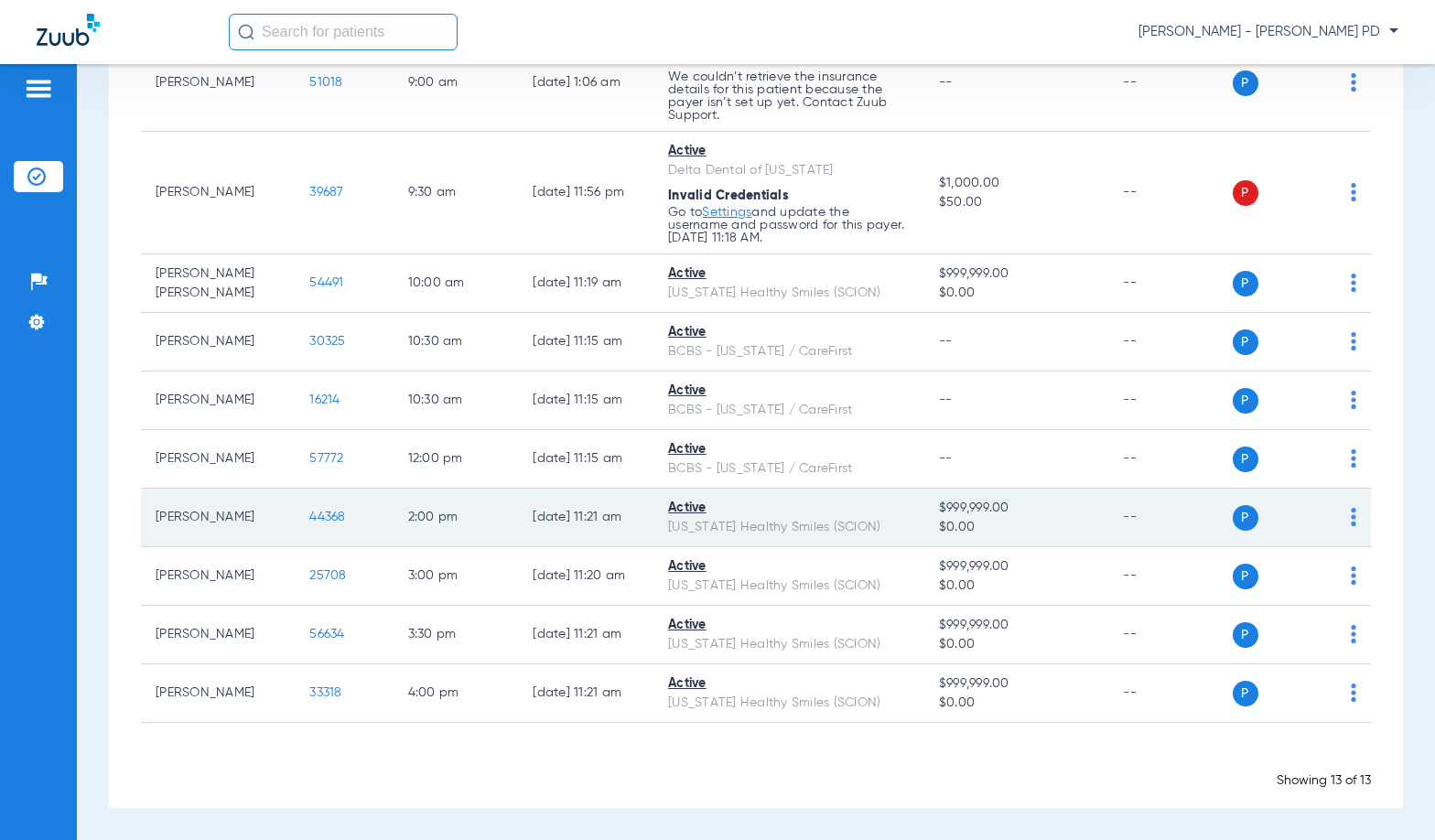 click on "44368" 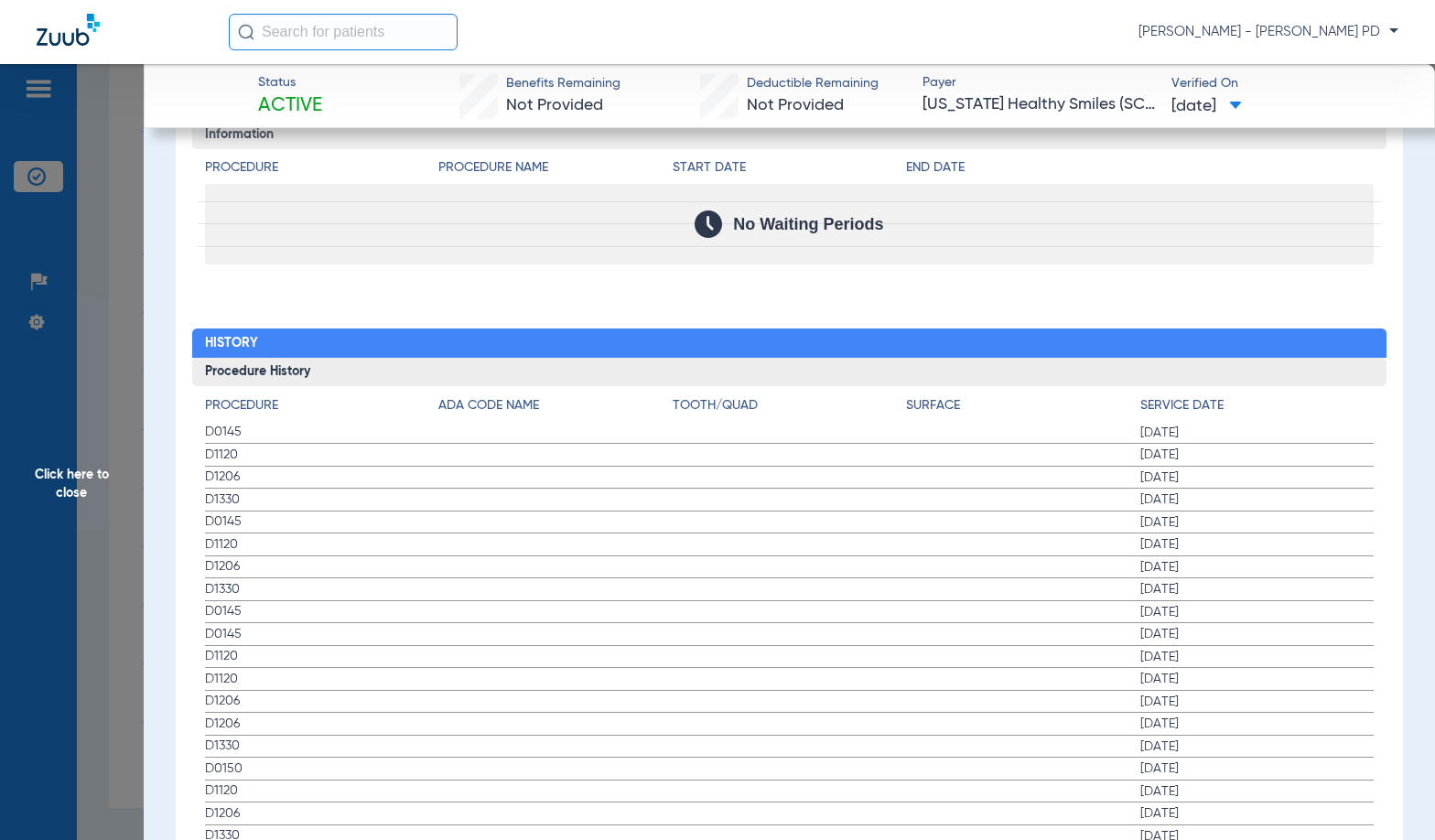 scroll, scrollTop: 1957, scrollLeft: 0, axis: vertical 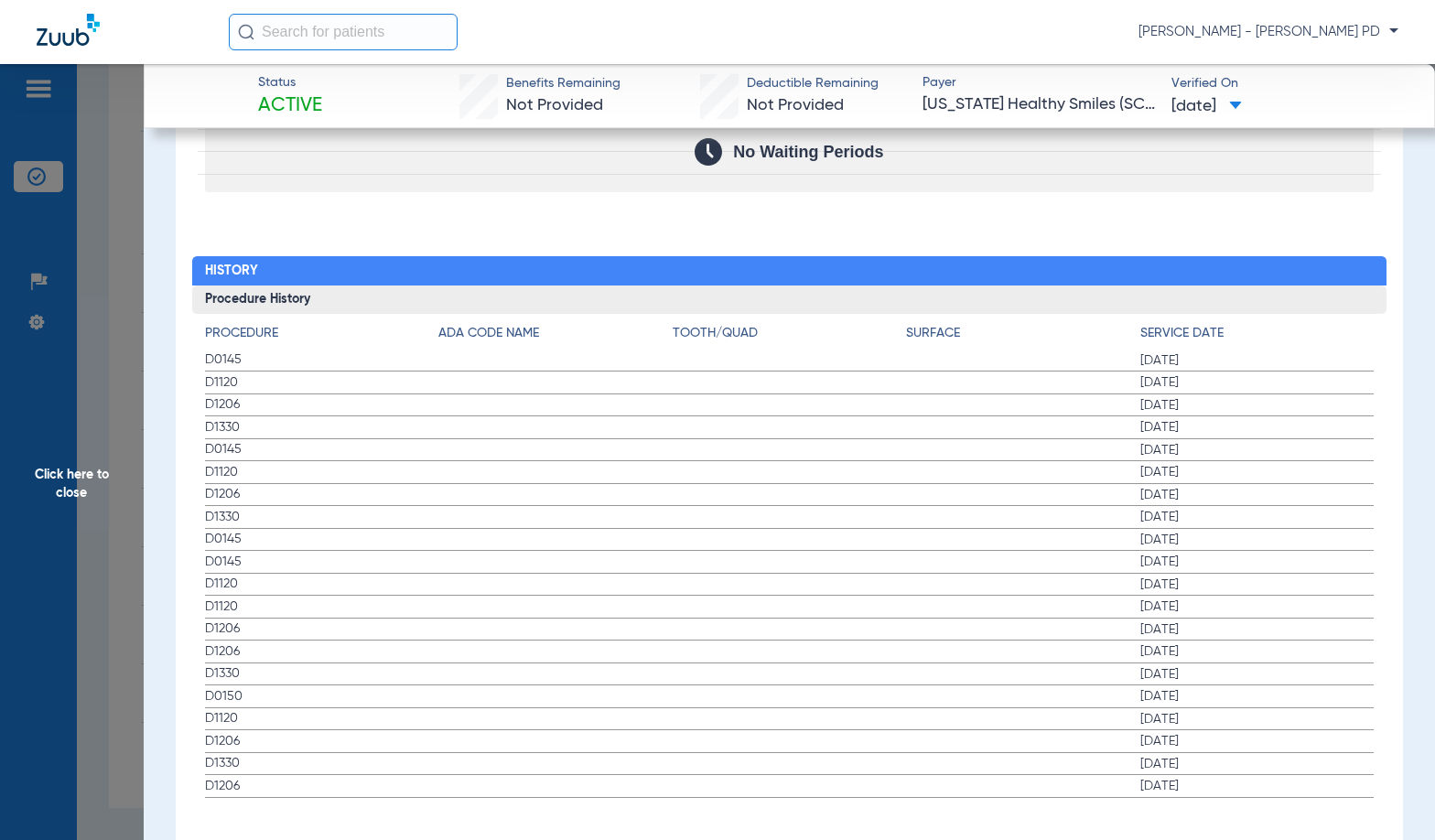 click on "Click here to close" 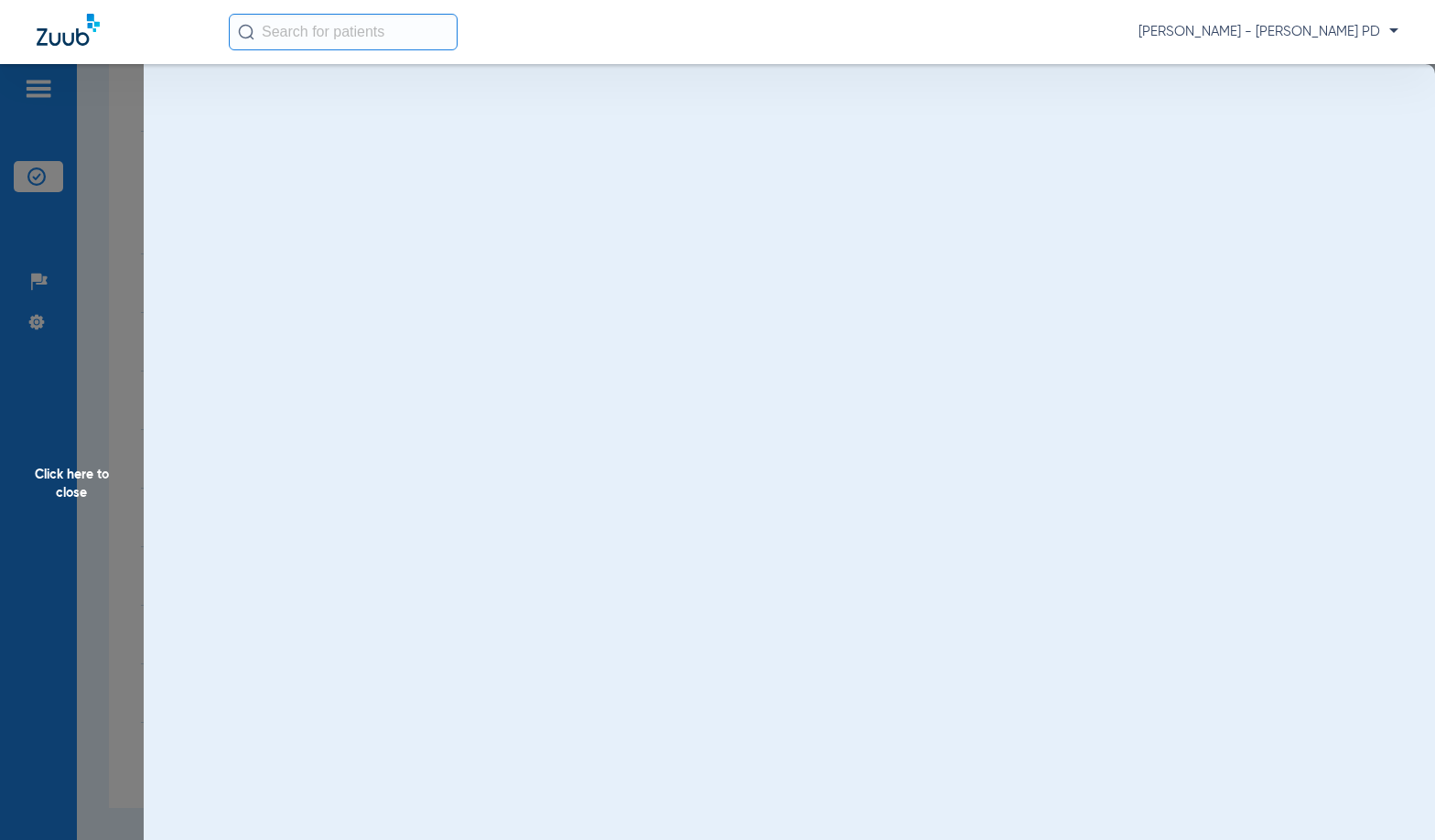 scroll, scrollTop: 0, scrollLeft: 0, axis: both 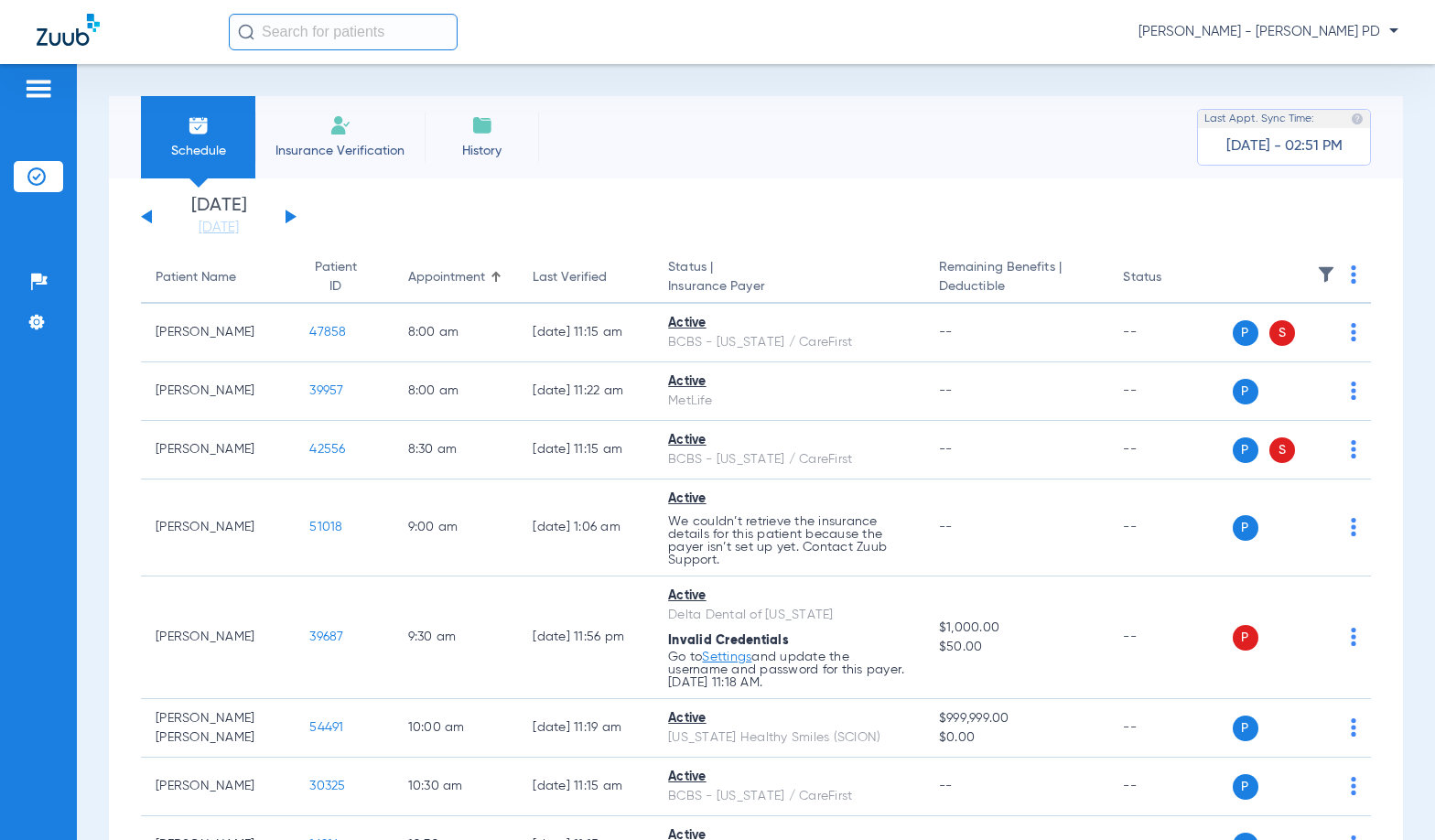 drag, startPoint x: 1384, startPoint y: 52, endPoint x: 1407, endPoint y: 55, distance: 23.194827 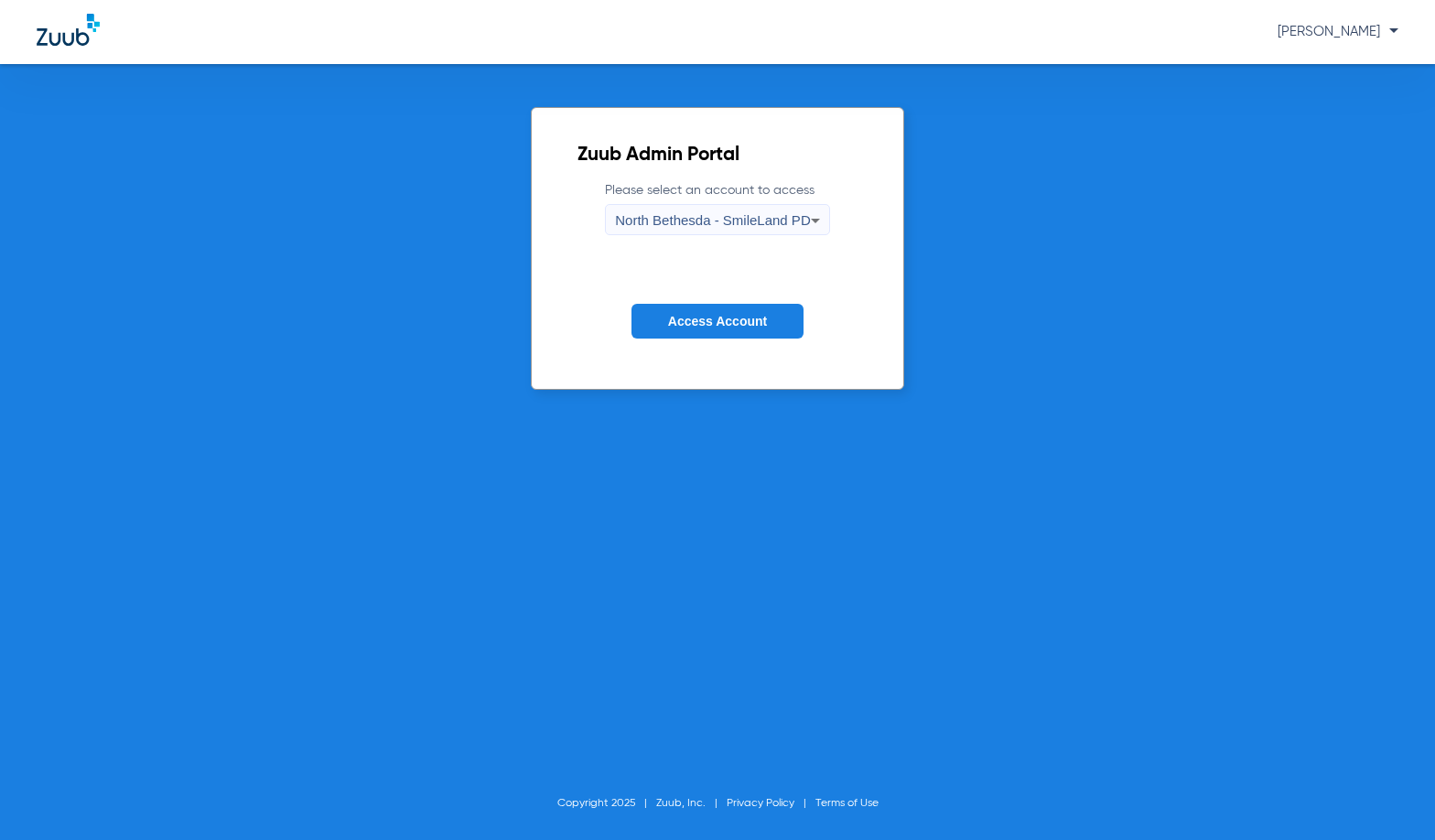 click on "North Bethesda - SmileLand PD" at bounding box center [712, 220] 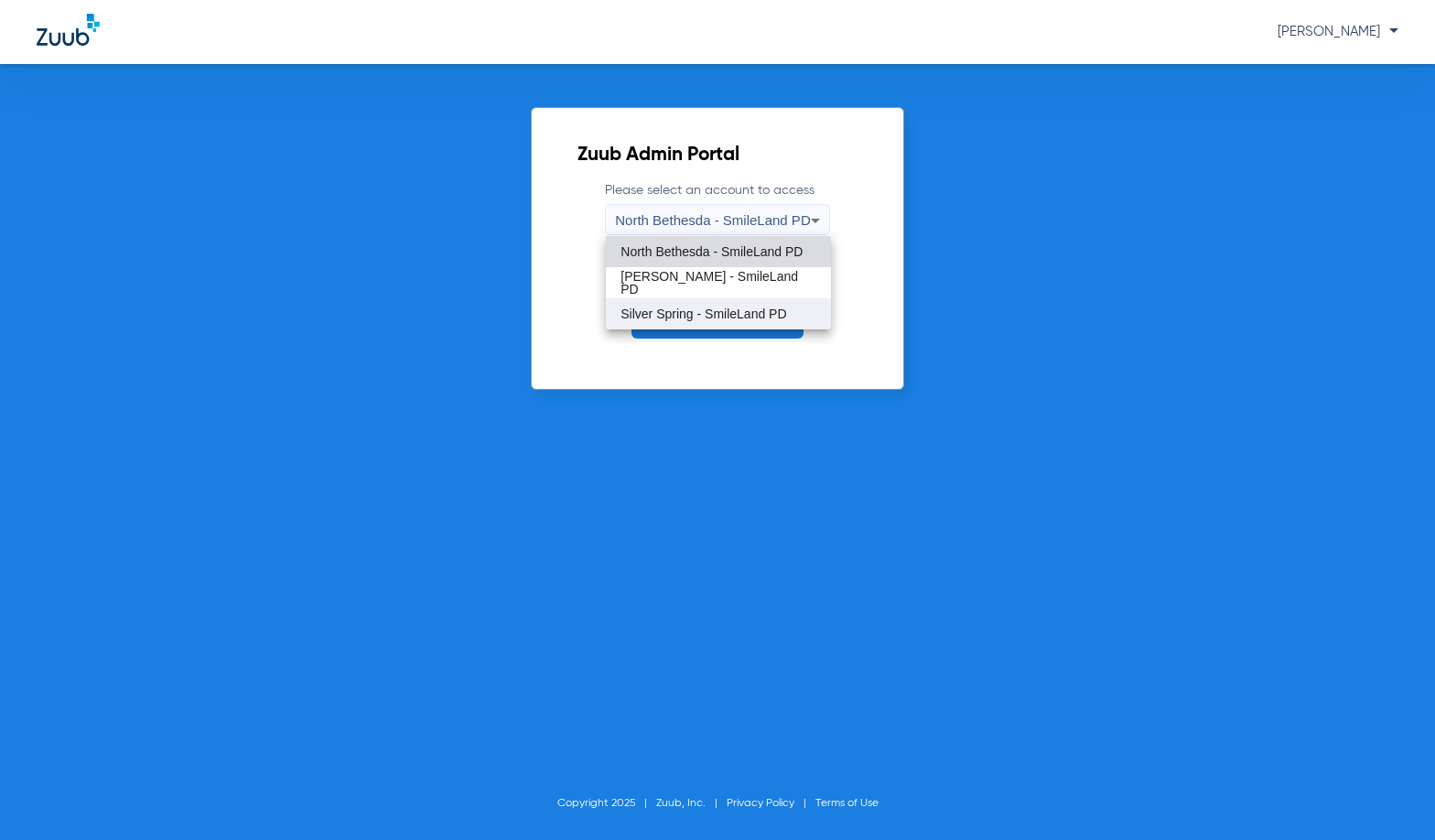 click on "Silver Spring - SmileLand PD" at bounding box center (703, 314) 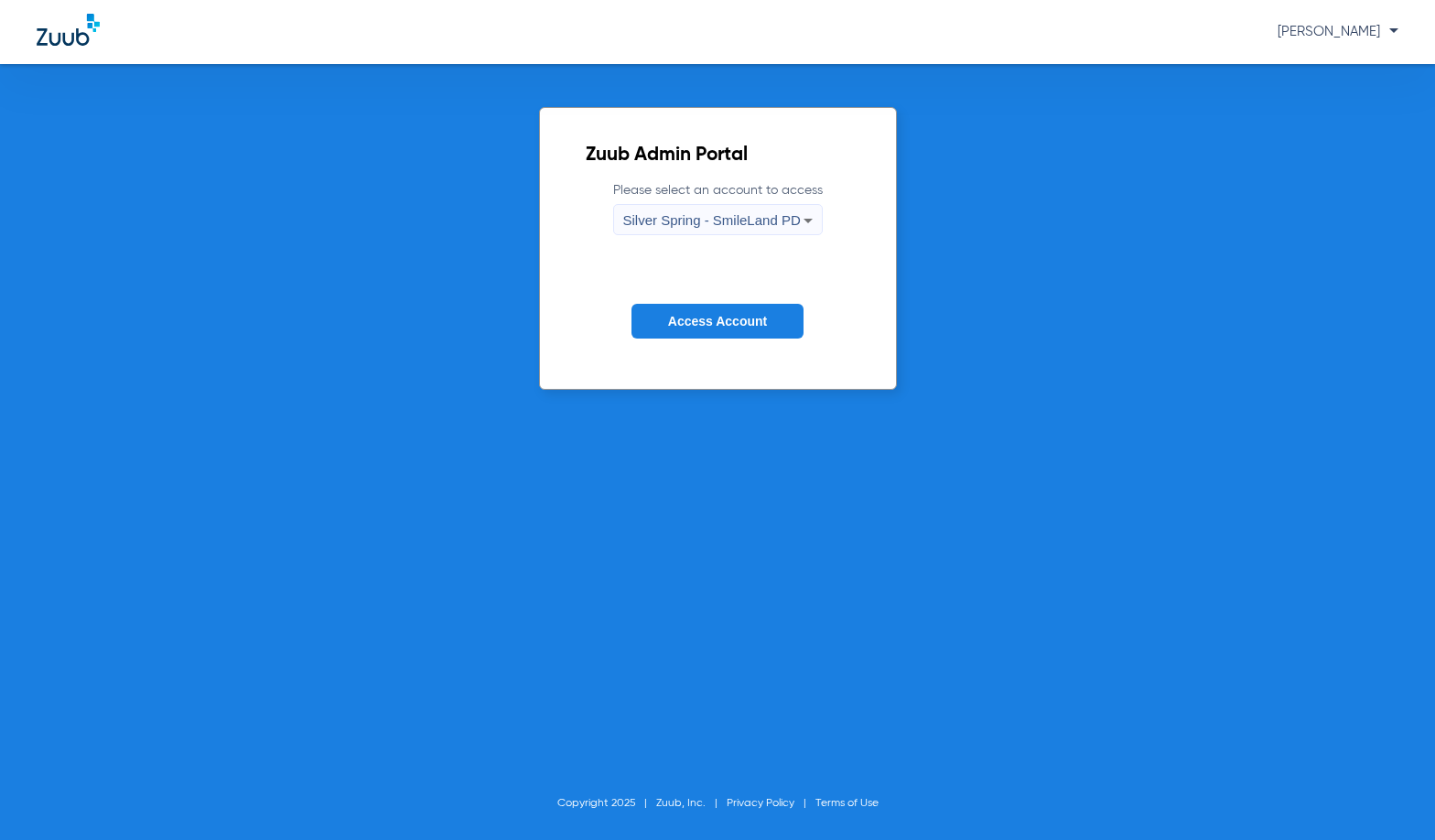 click on "Access Account" 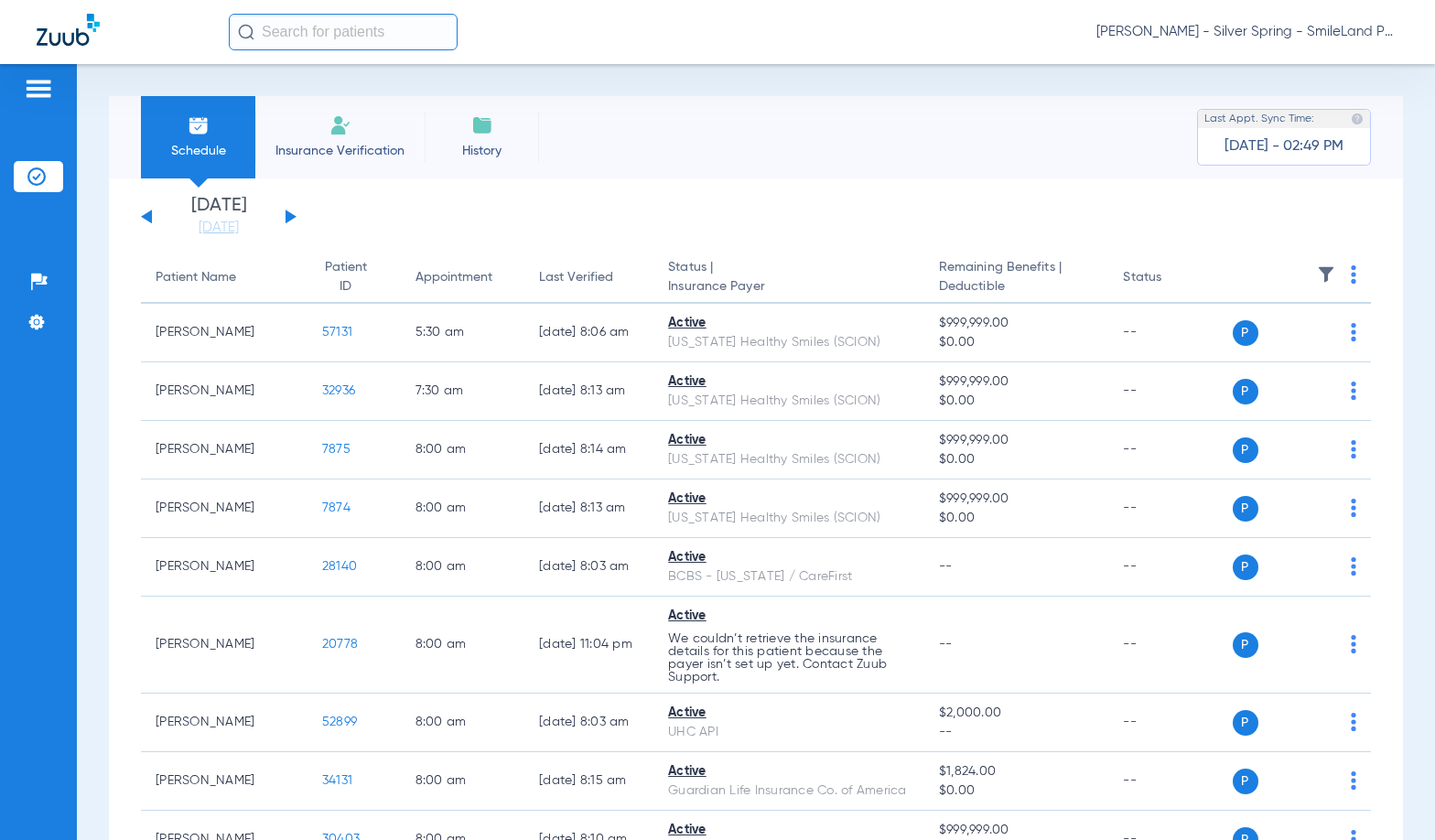 drag, startPoint x: 231, startPoint y: 217, endPoint x: 243, endPoint y: 251, distance: 36.055513 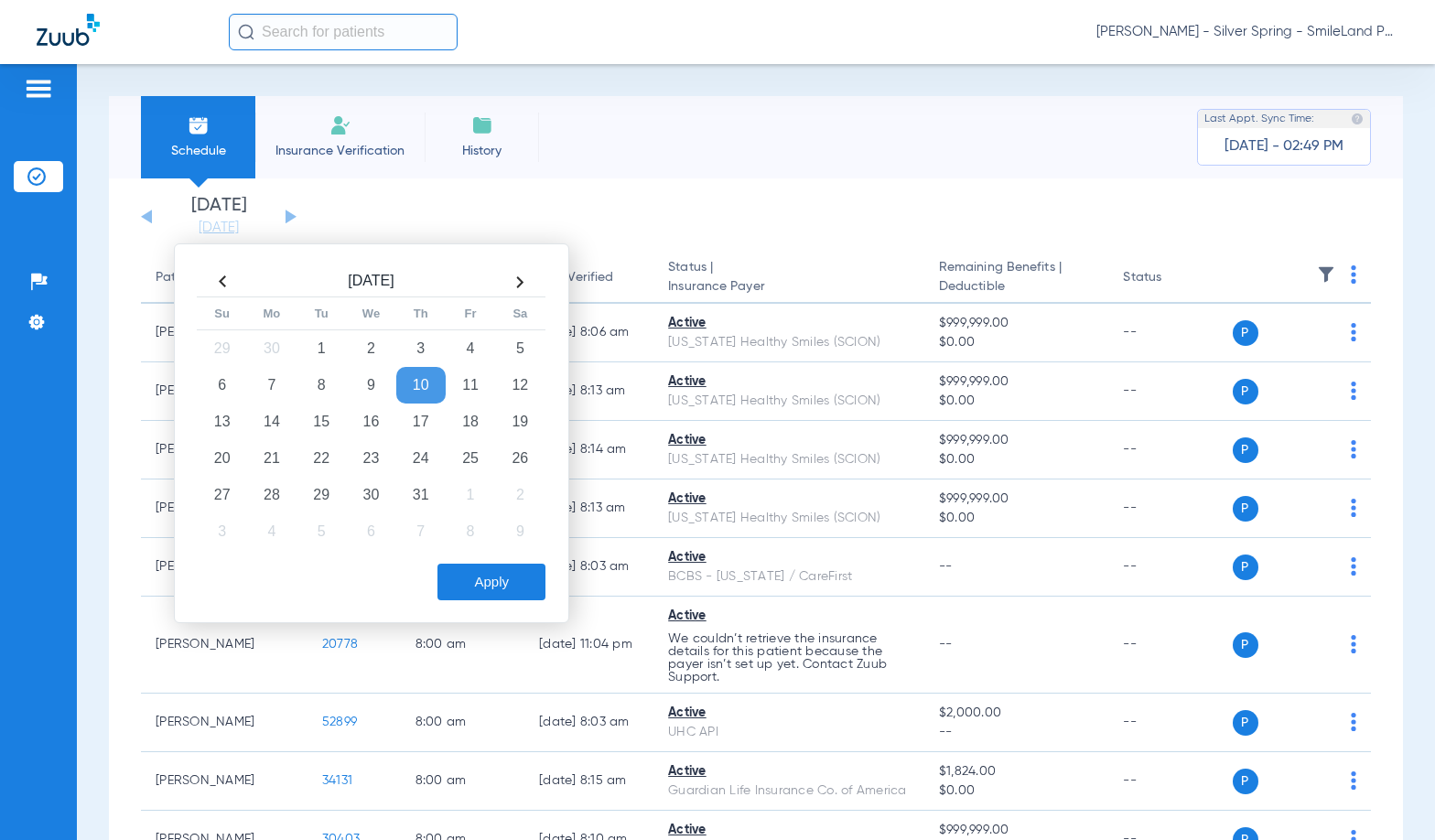 drag, startPoint x: 423, startPoint y: 454, endPoint x: 452, endPoint y: 552, distance: 102.20078 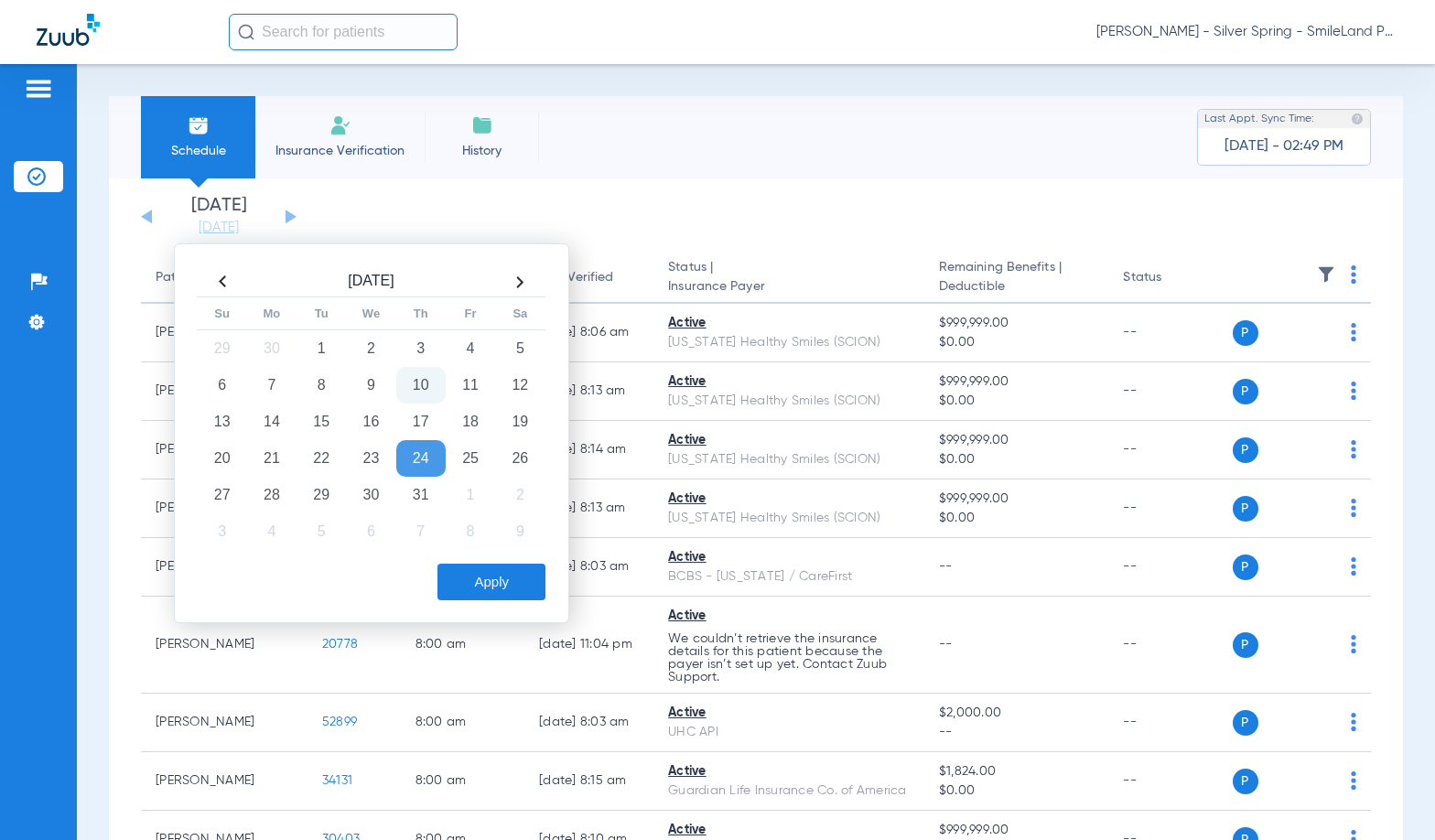click on "Apply" 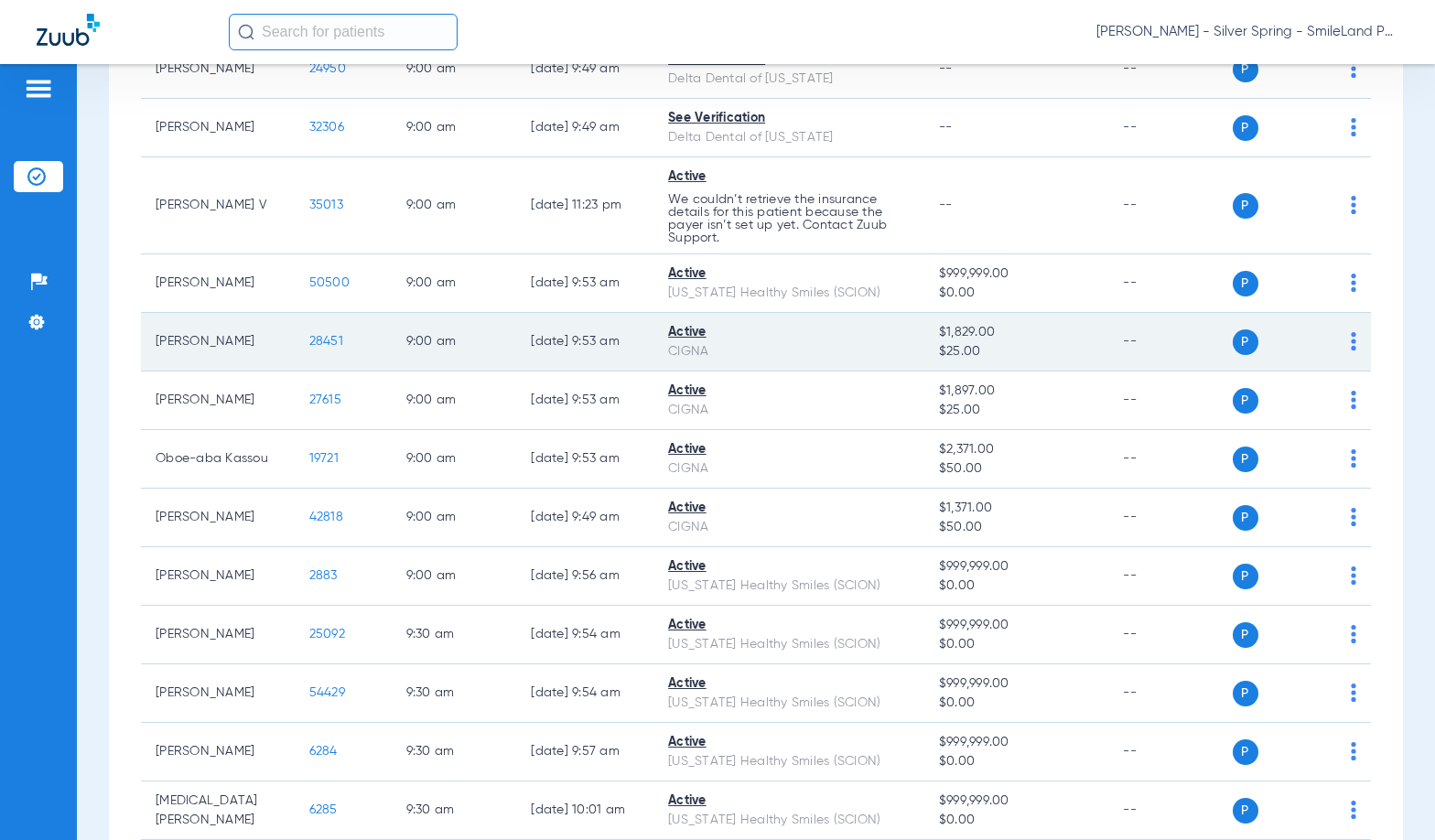 scroll, scrollTop: 1007, scrollLeft: 0, axis: vertical 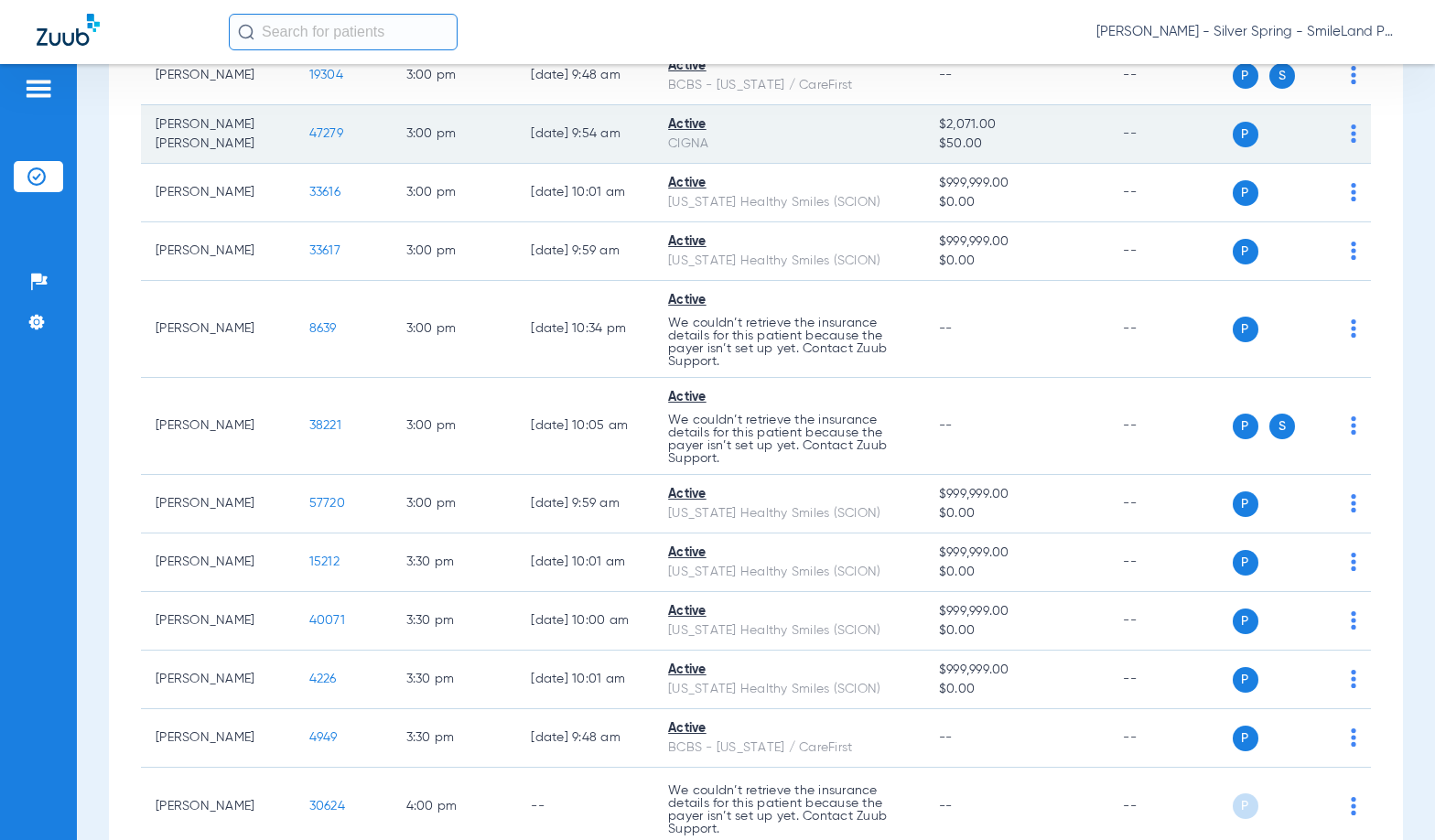 drag, startPoint x: 321, startPoint y: 259, endPoint x: 332, endPoint y: 279, distance: 22.825424 